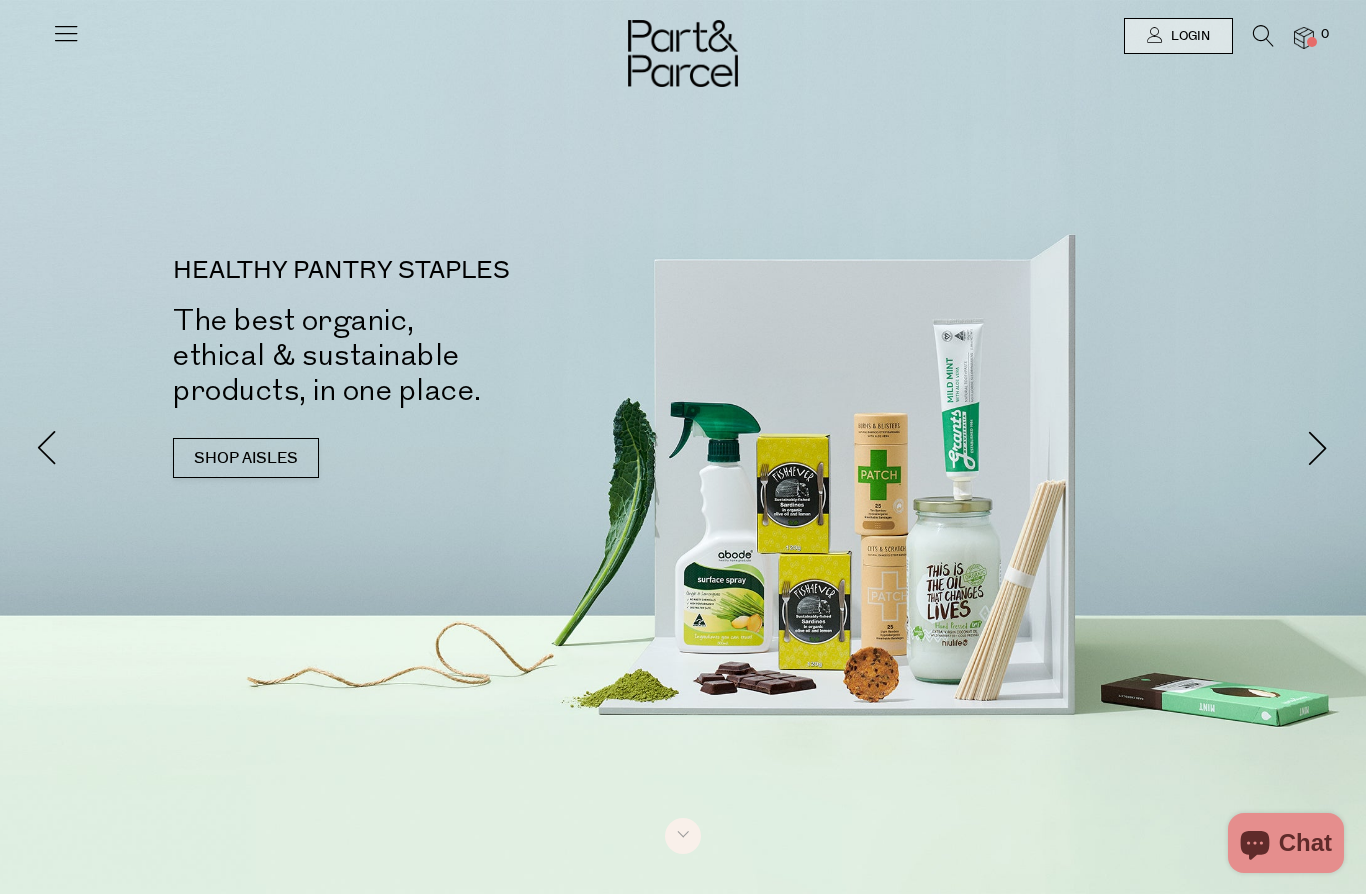 scroll, scrollTop: 0, scrollLeft: 0, axis: both 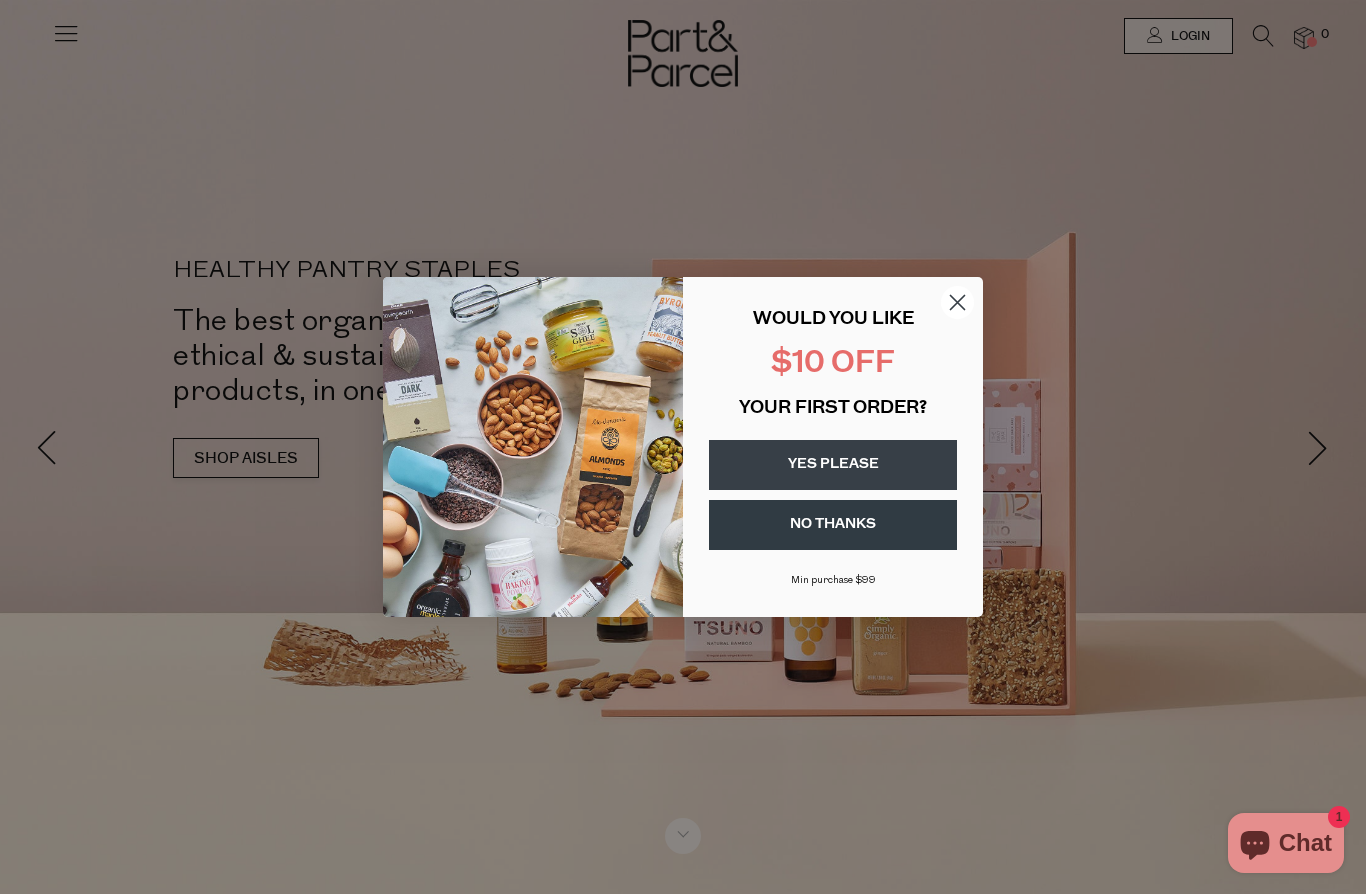 click 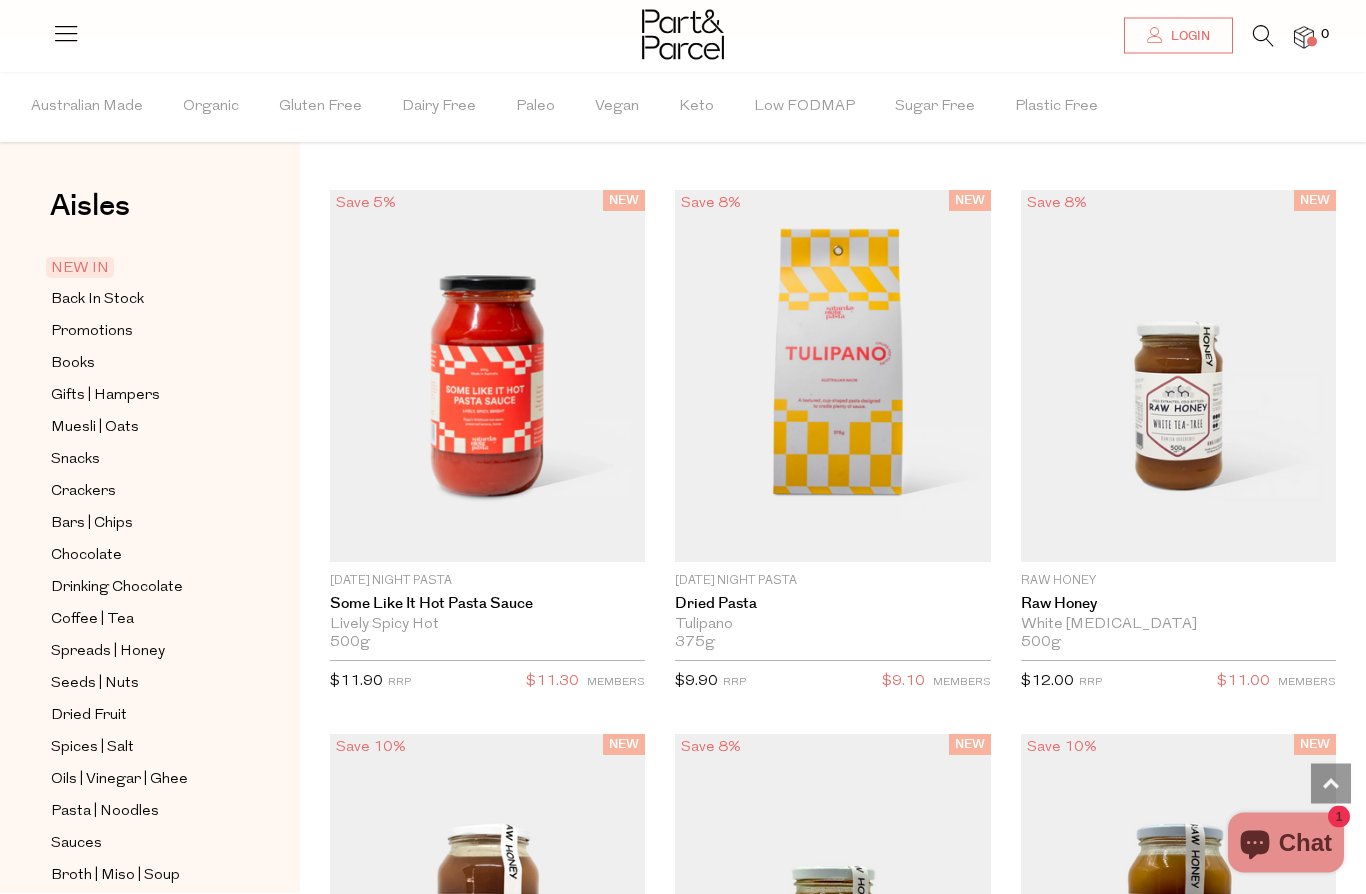 scroll, scrollTop: 1717, scrollLeft: 0, axis: vertical 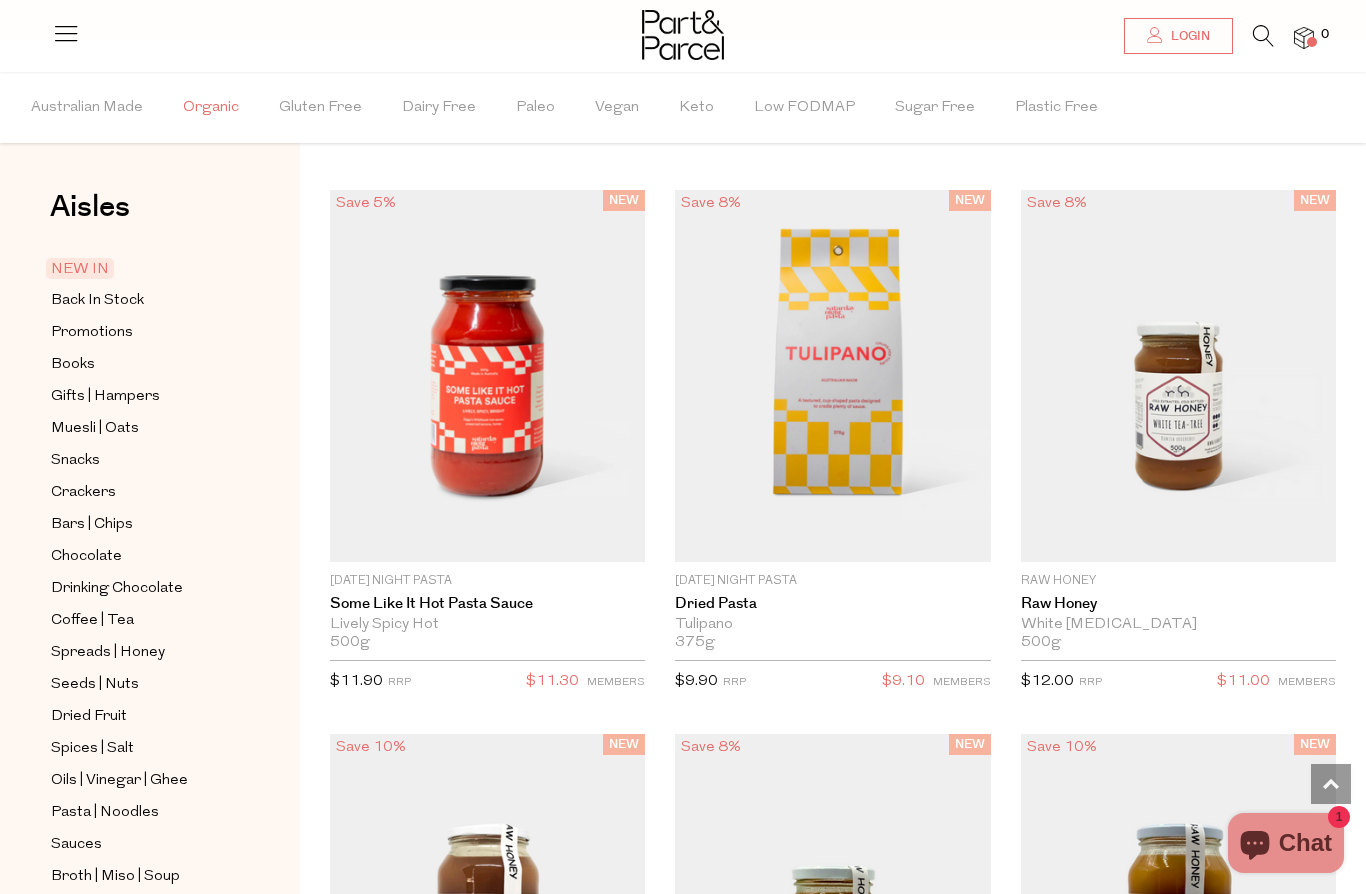 click on "Organic" at bounding box center (211, 108) 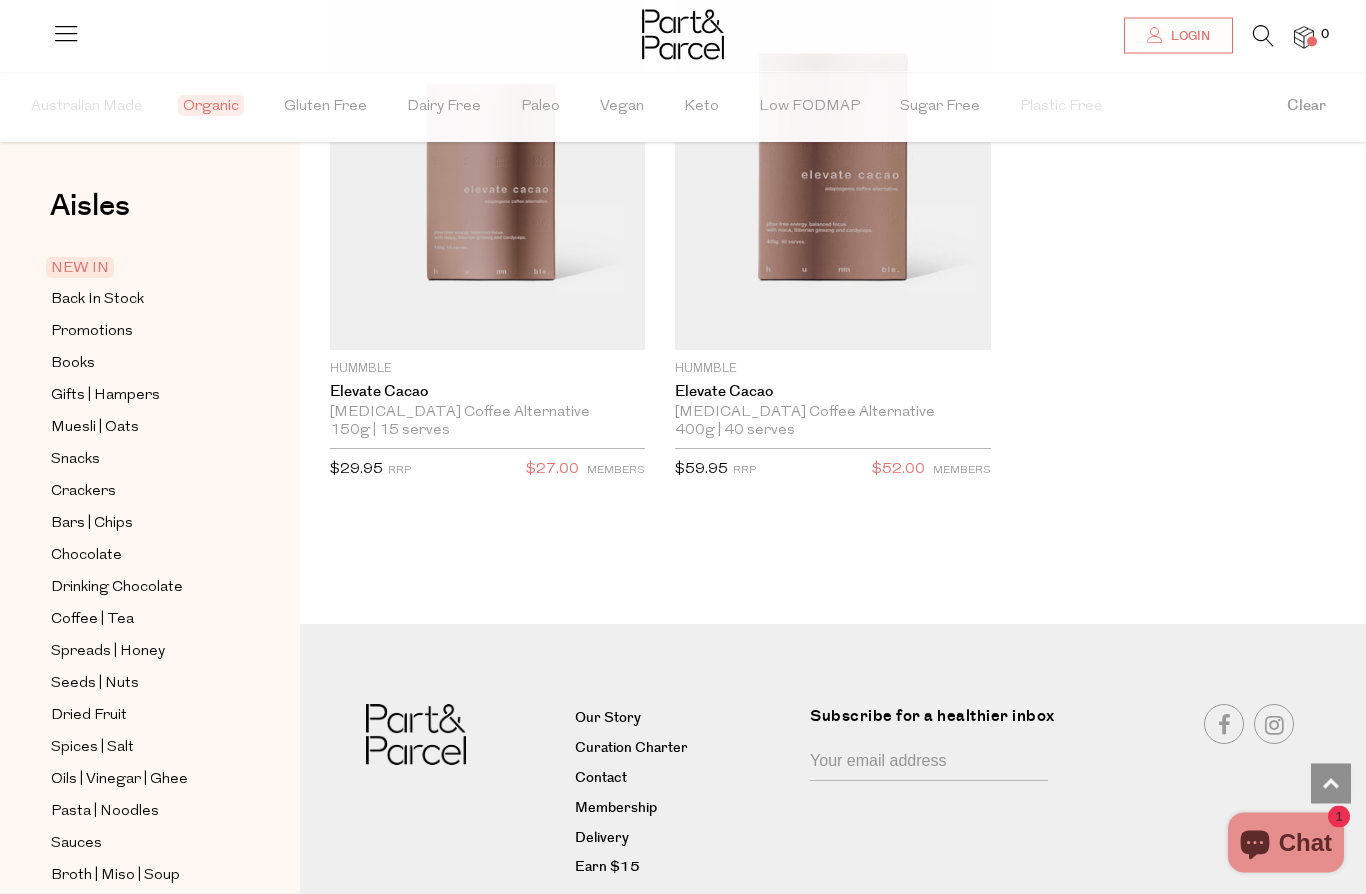 scroll, scrollTop: 2574, scrollLeft: 0, axis: vertical 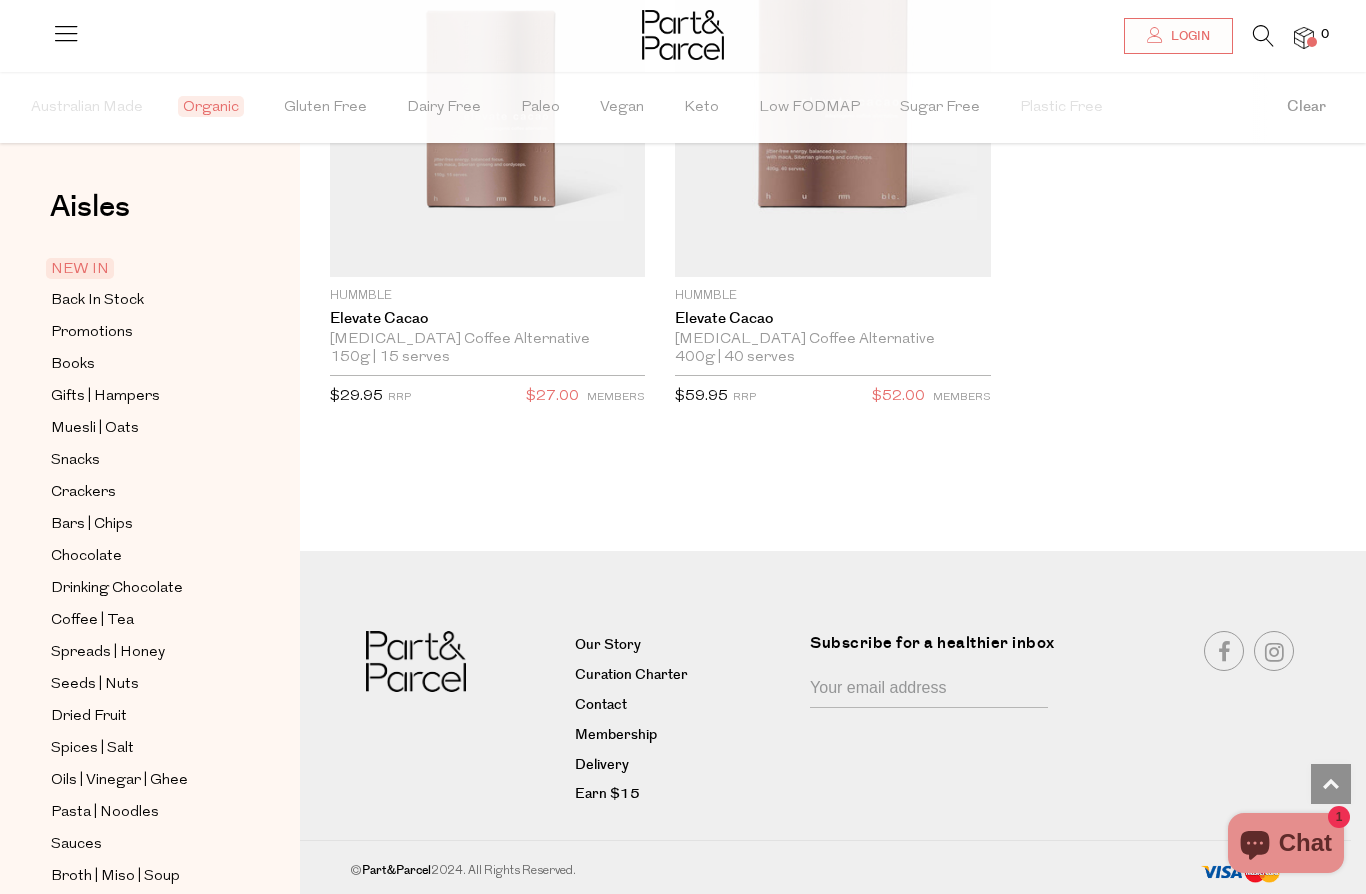 click at bounding box center [1263, 36] 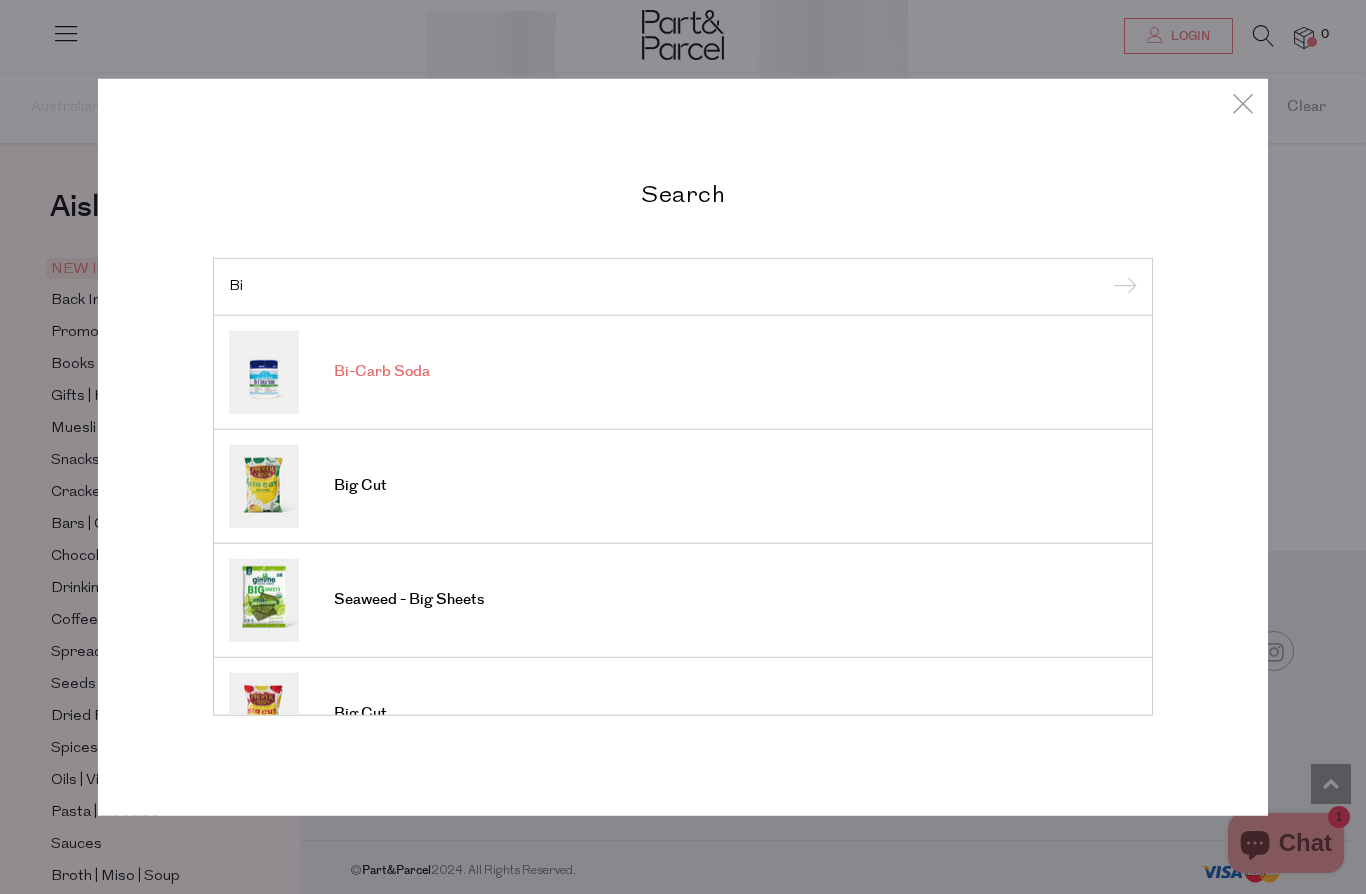 type on "Bi" 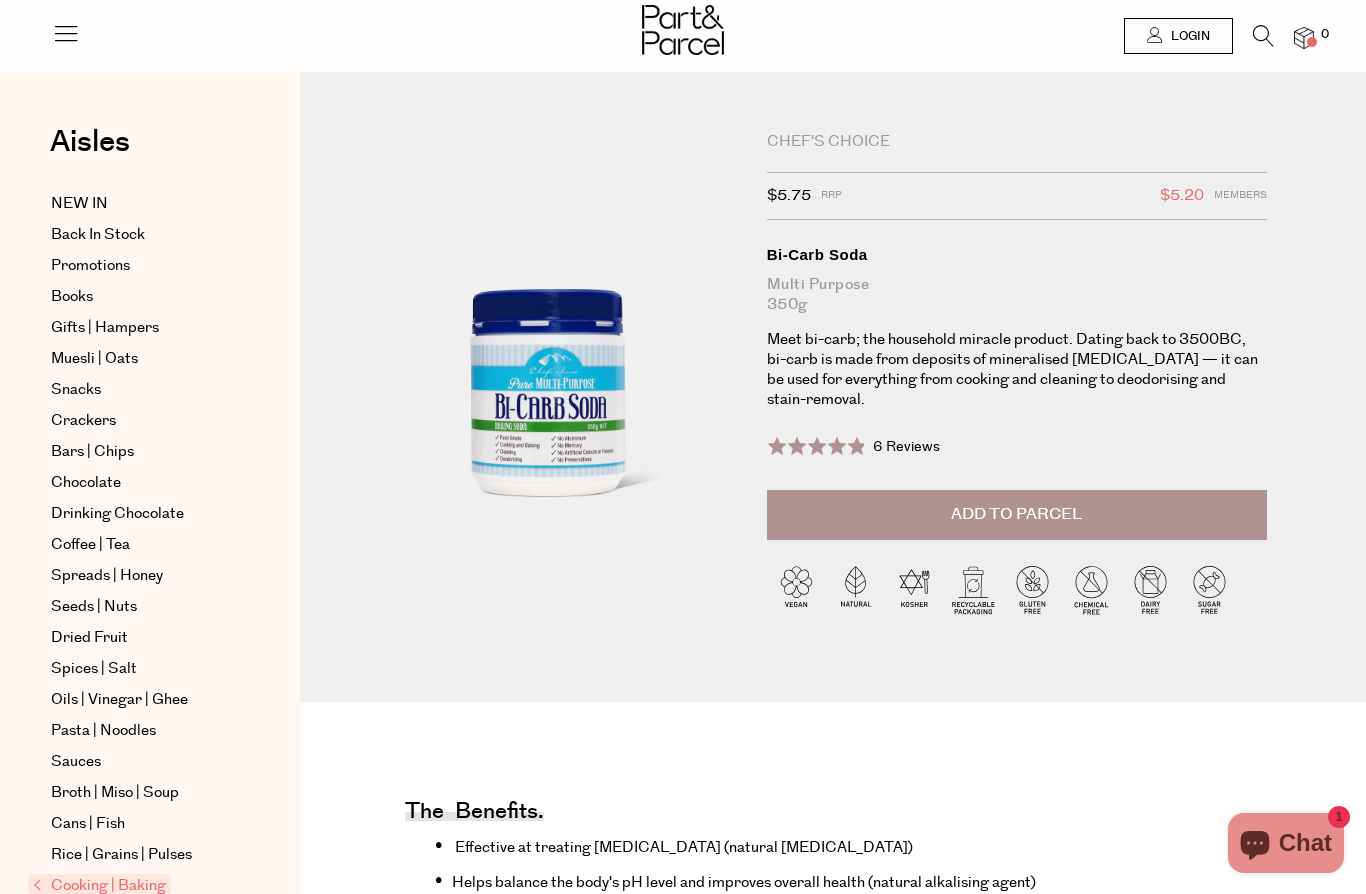 scroll, scrollTop: 0, scrollLeft: 0, axis: both 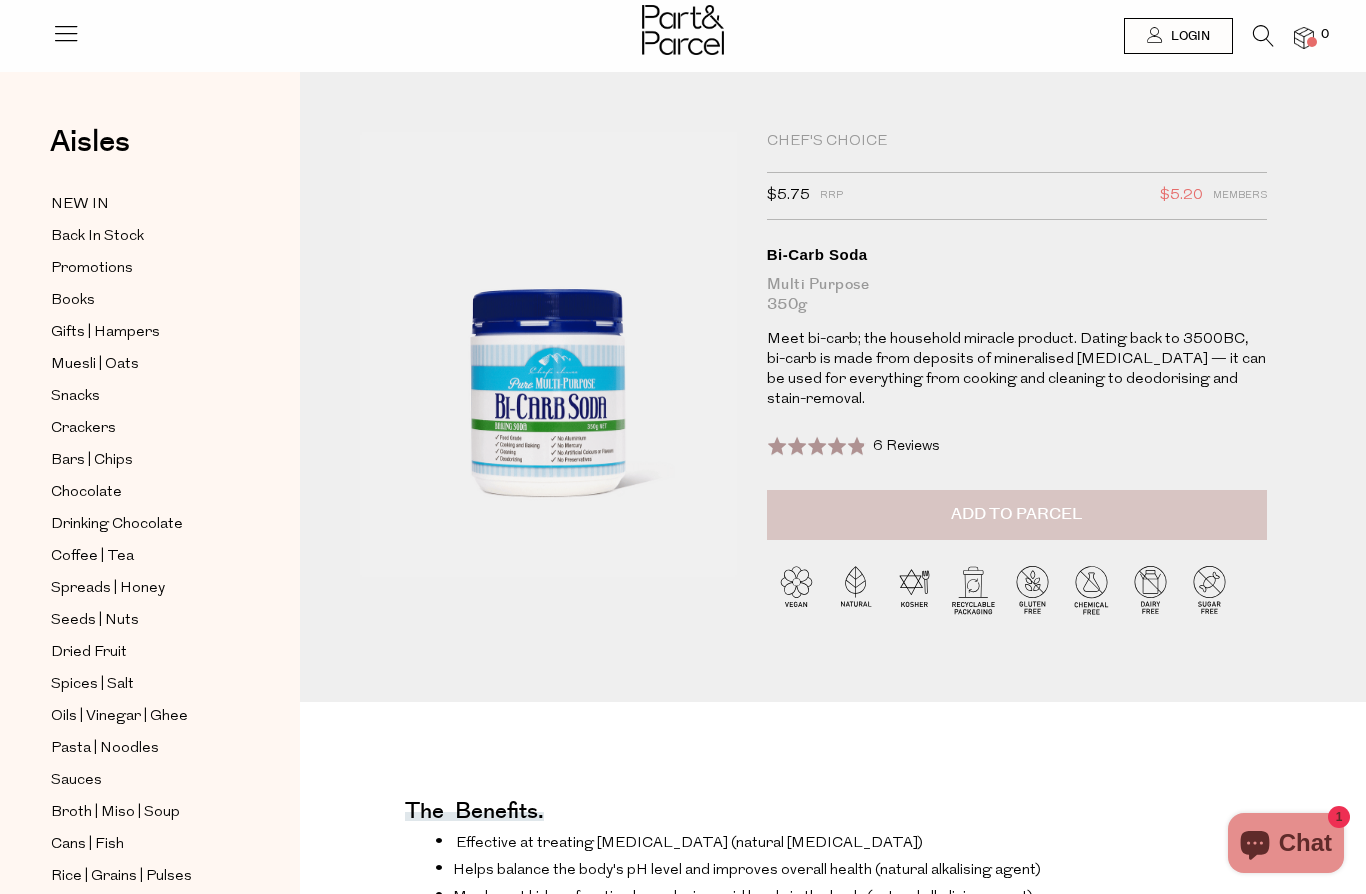click on "Add to Parcel" at bounding box center [1016, 514] 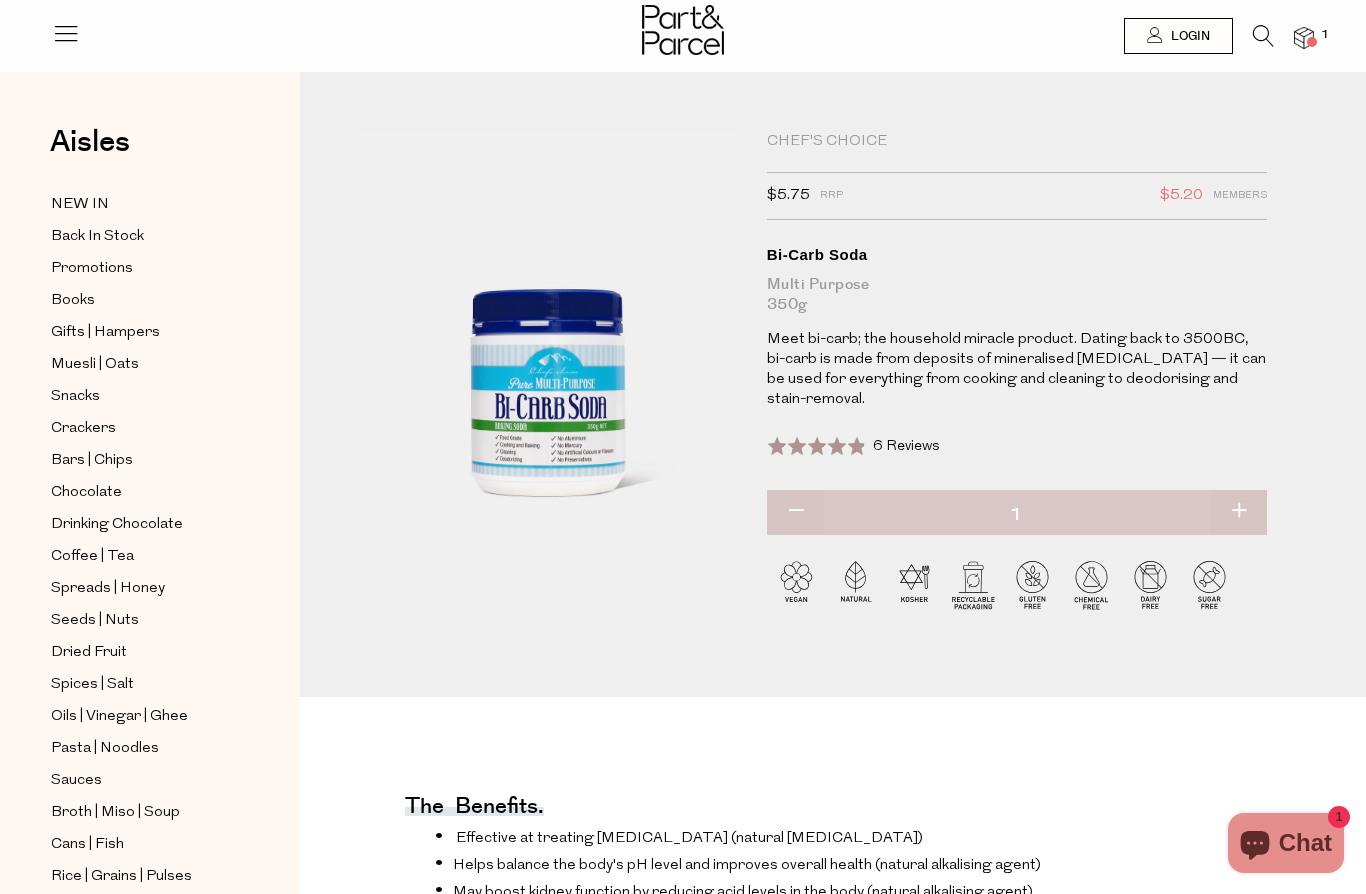 click at bounding box center (1263, 36) 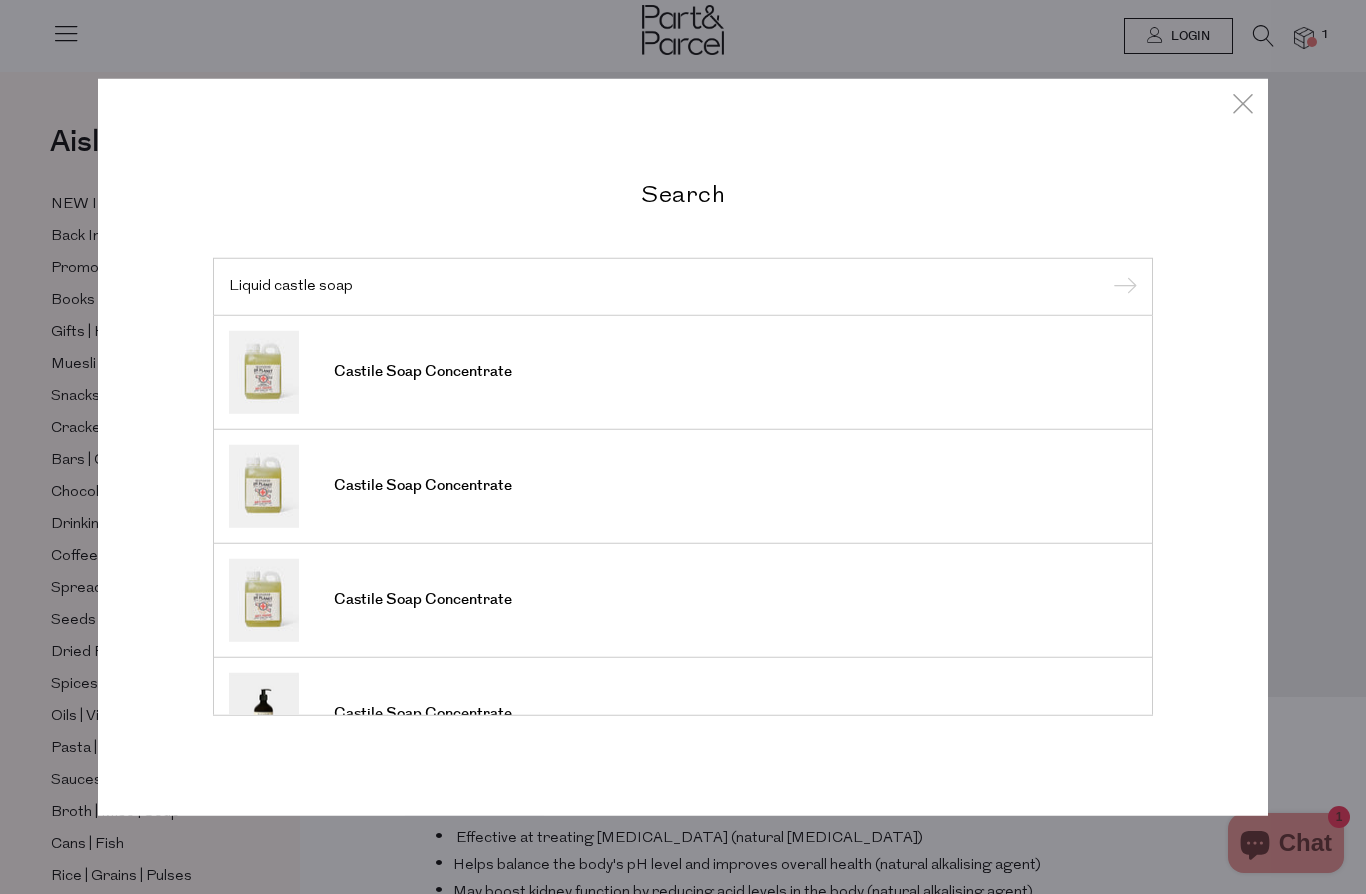 scroll, scrollTop: 0, scrollLeft: 0, axis: both 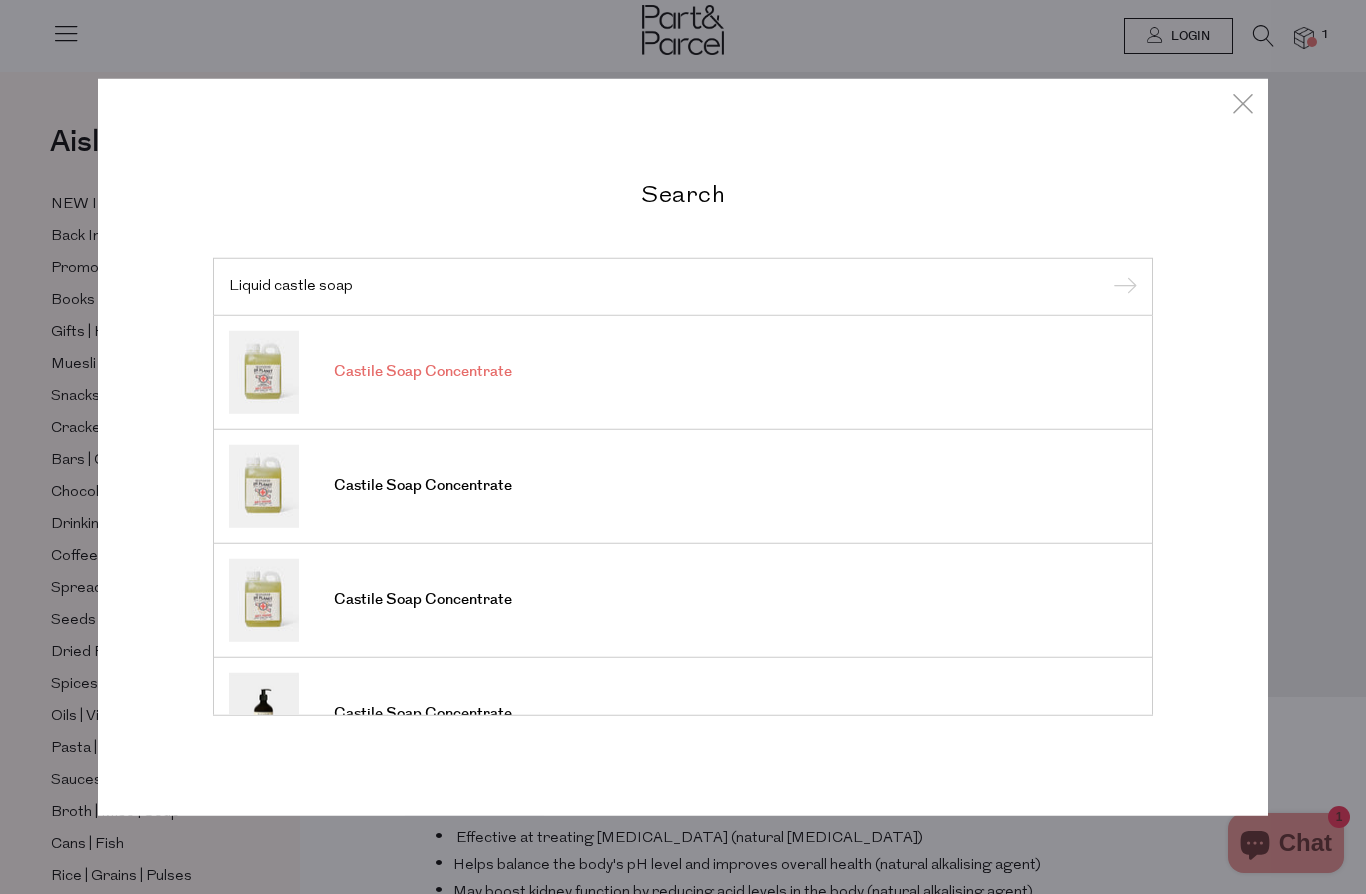 type on "Liquid castle soap" 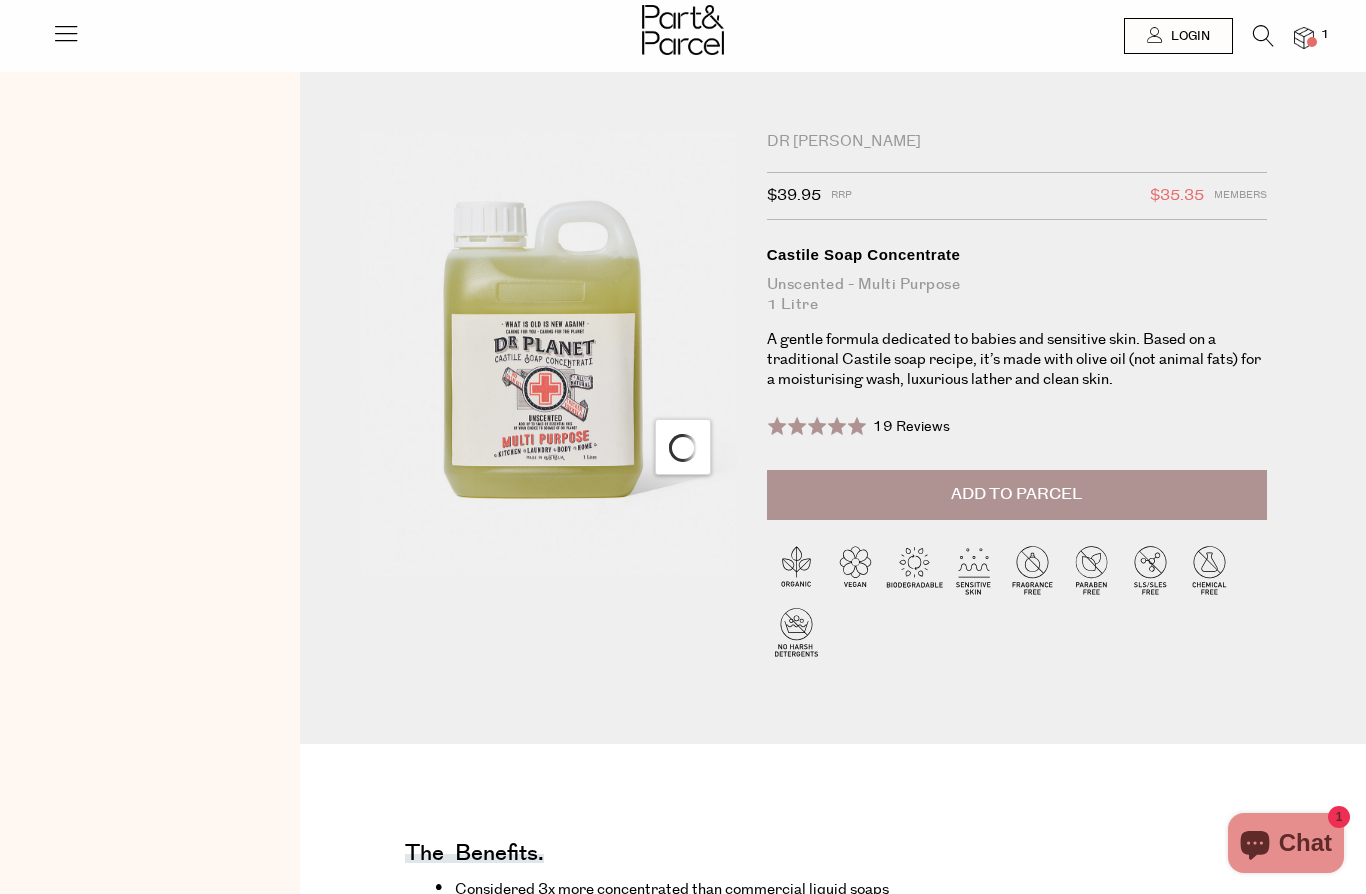 scroll, scrollTop: 0, scrollLeft: 0, axis: both 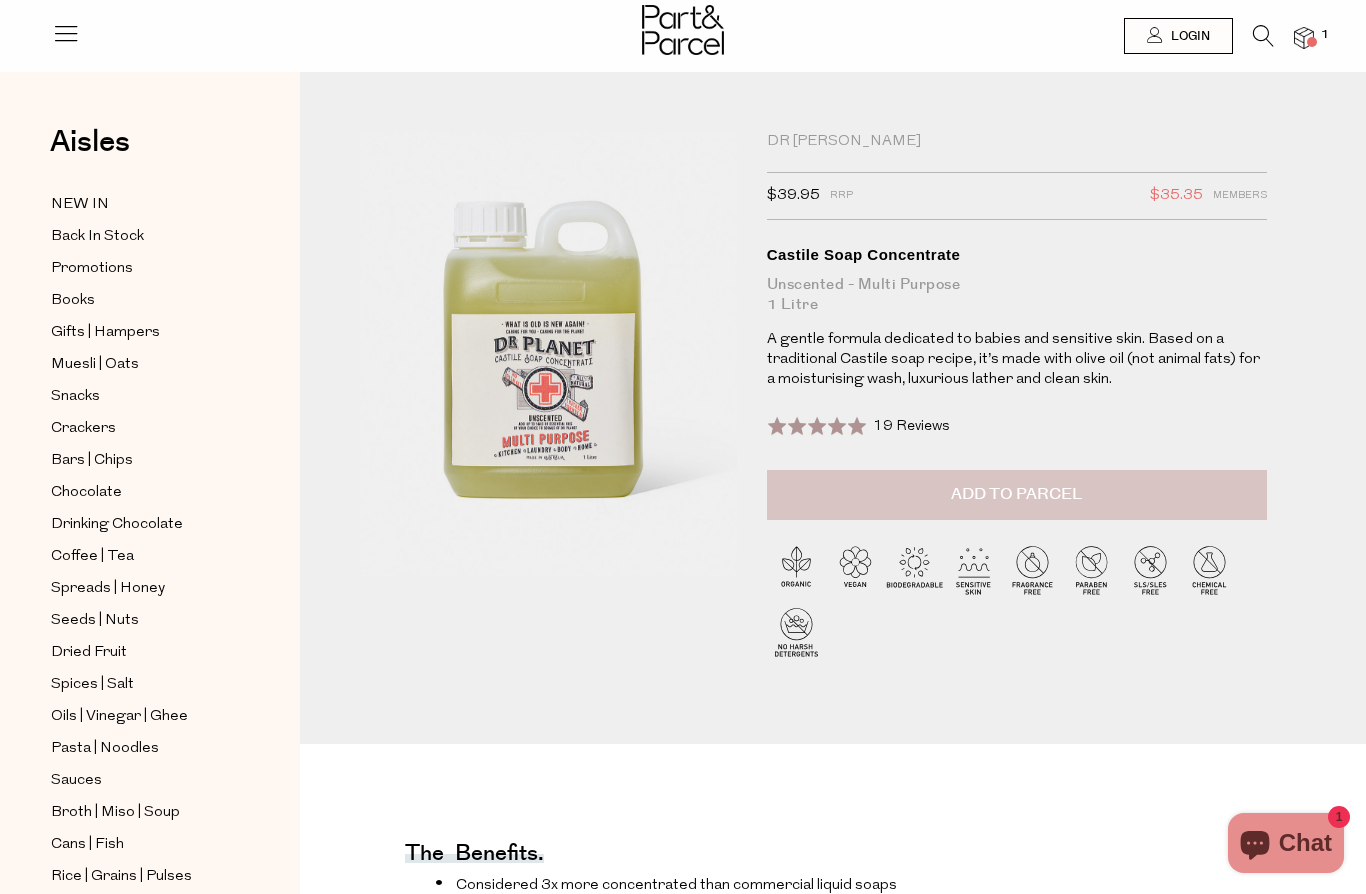 click on "Add to Parcel" at bounding box center [1016, 494] 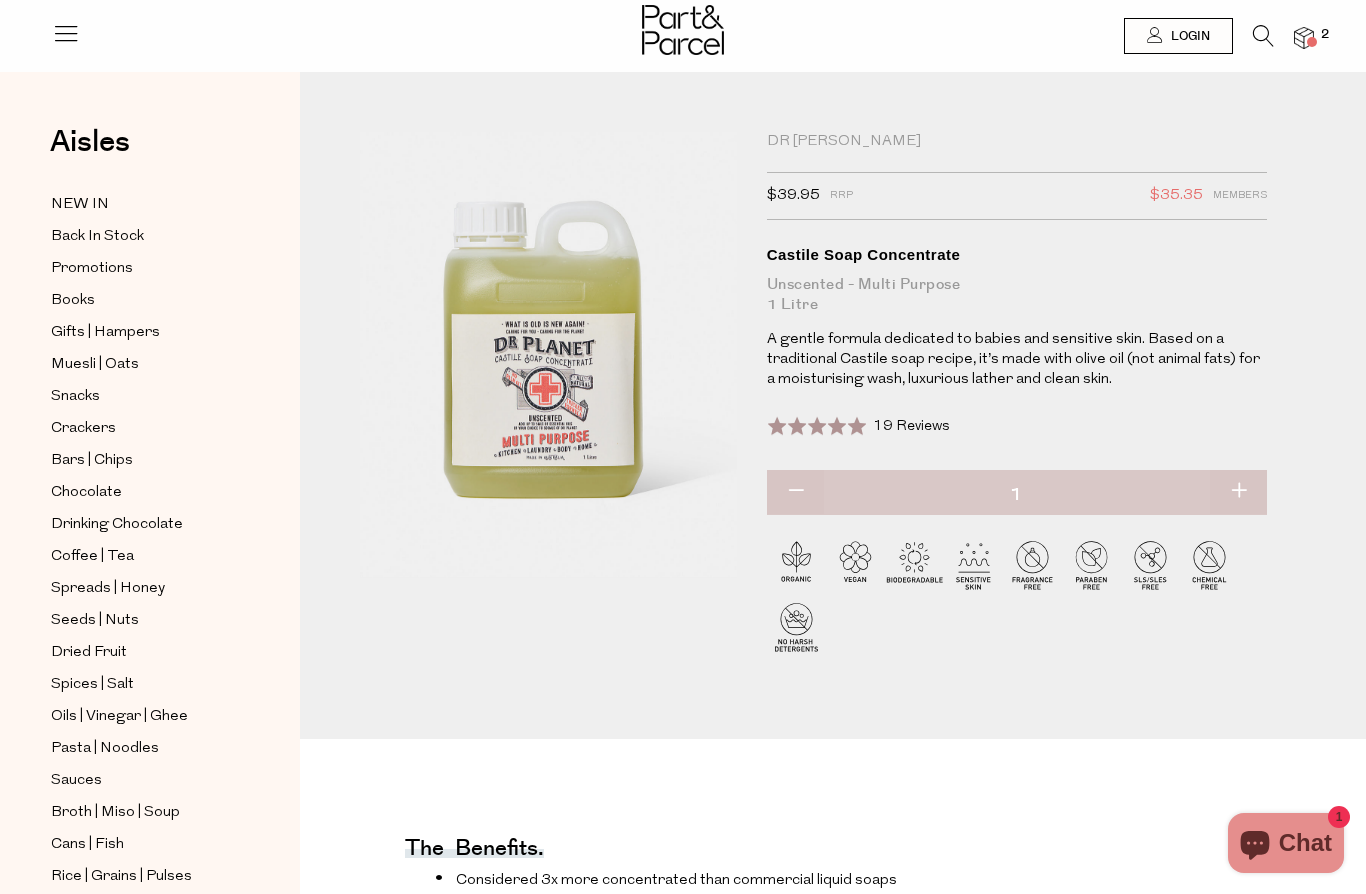 click at bounding box center [1263, 36] 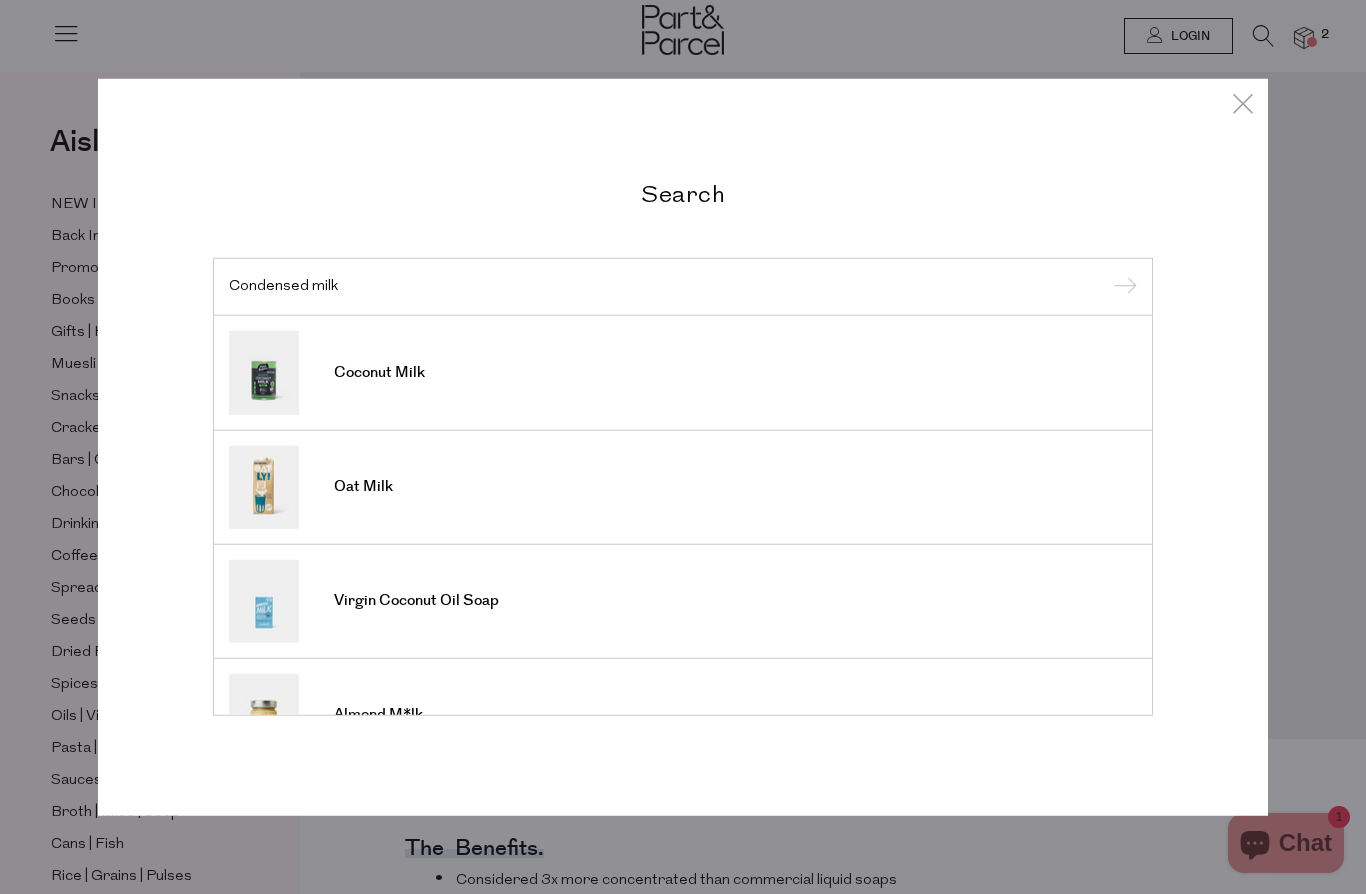 type on "Condensed milk" 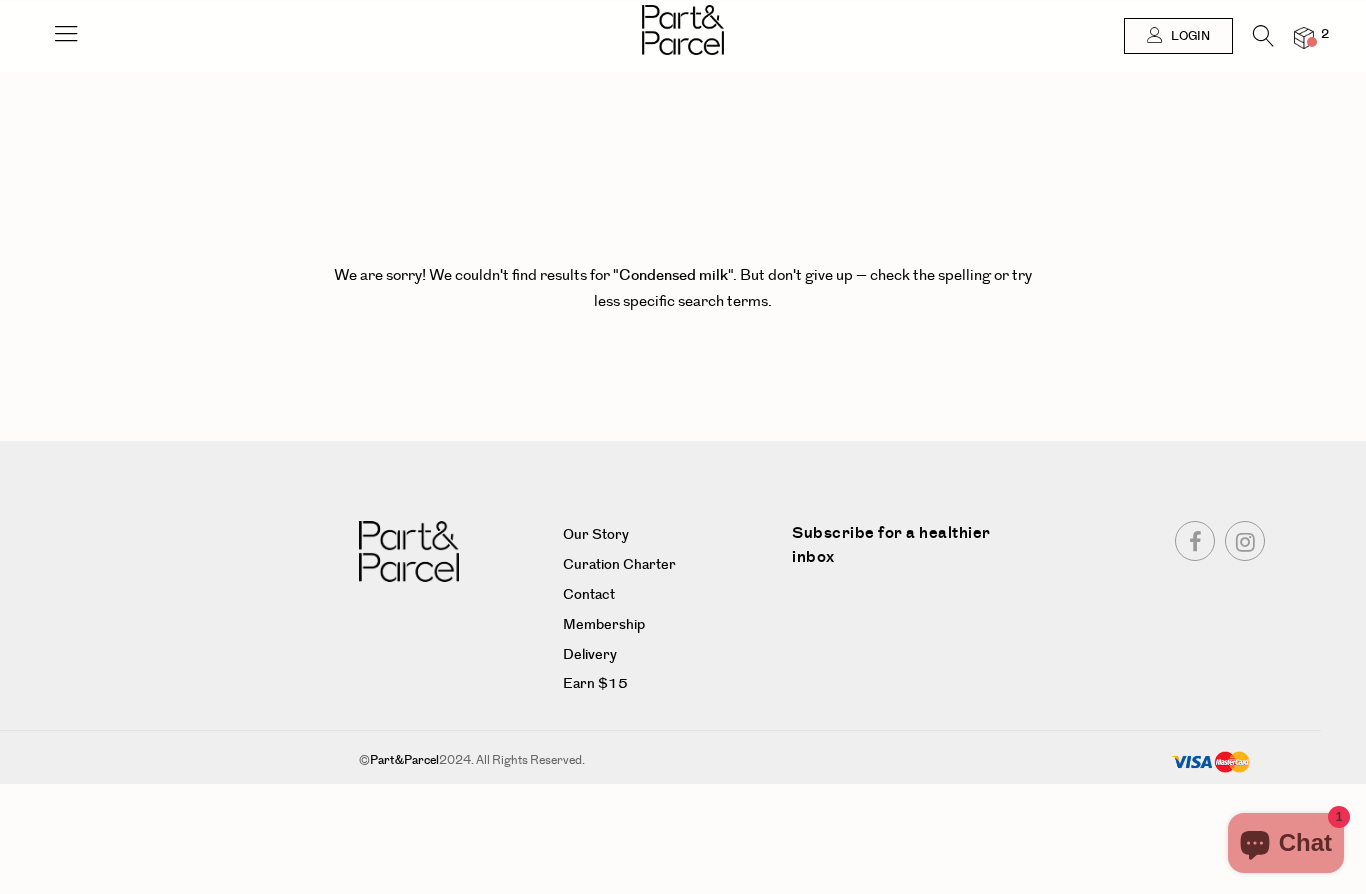 scroll, scrollTop: 0, scrollLeft: 0, axis: both 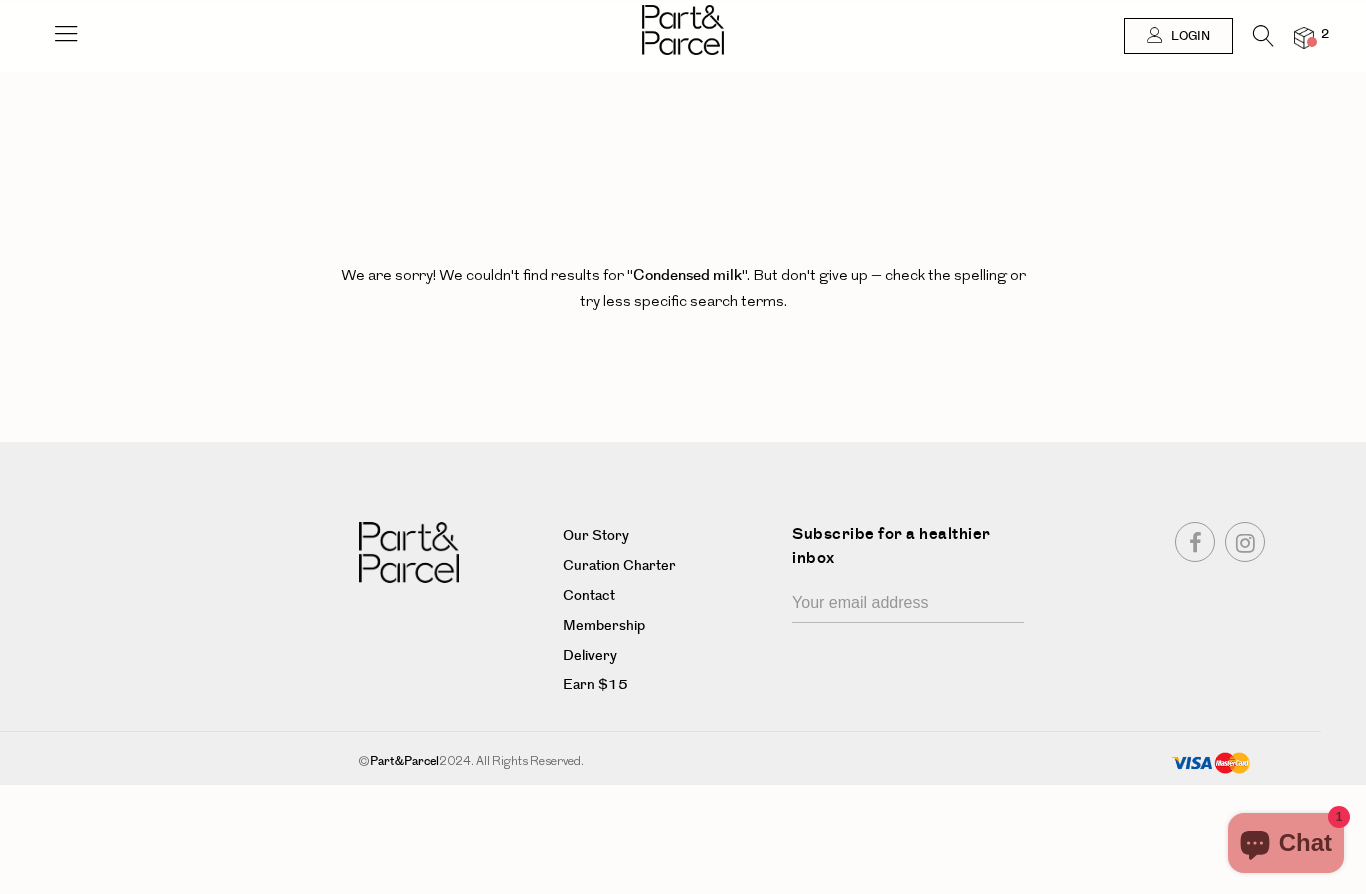 click at bounding box center (1263, 36) 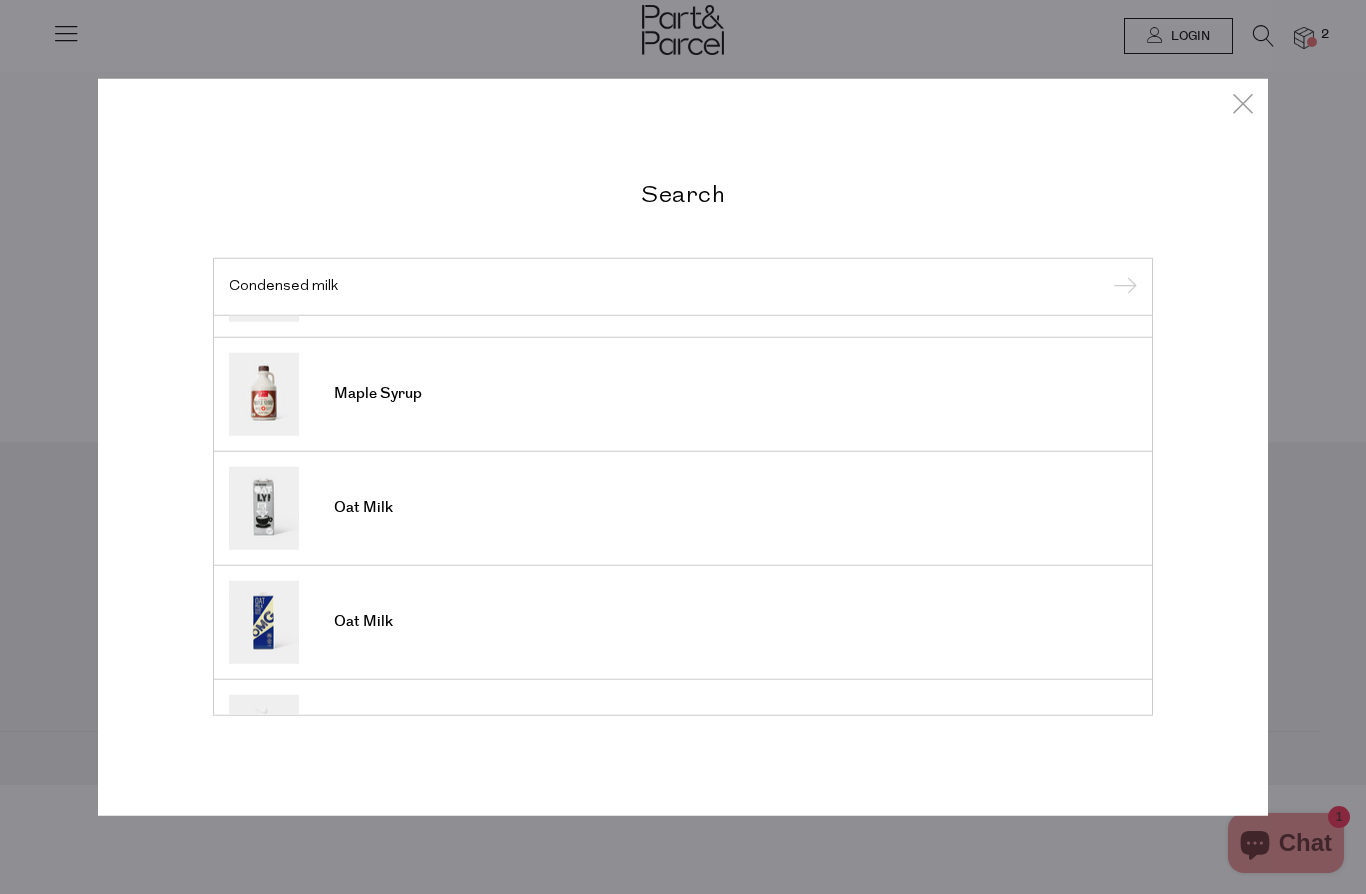 scroll, scrollTop: 545, scrollLeft: 0, axis: vertical 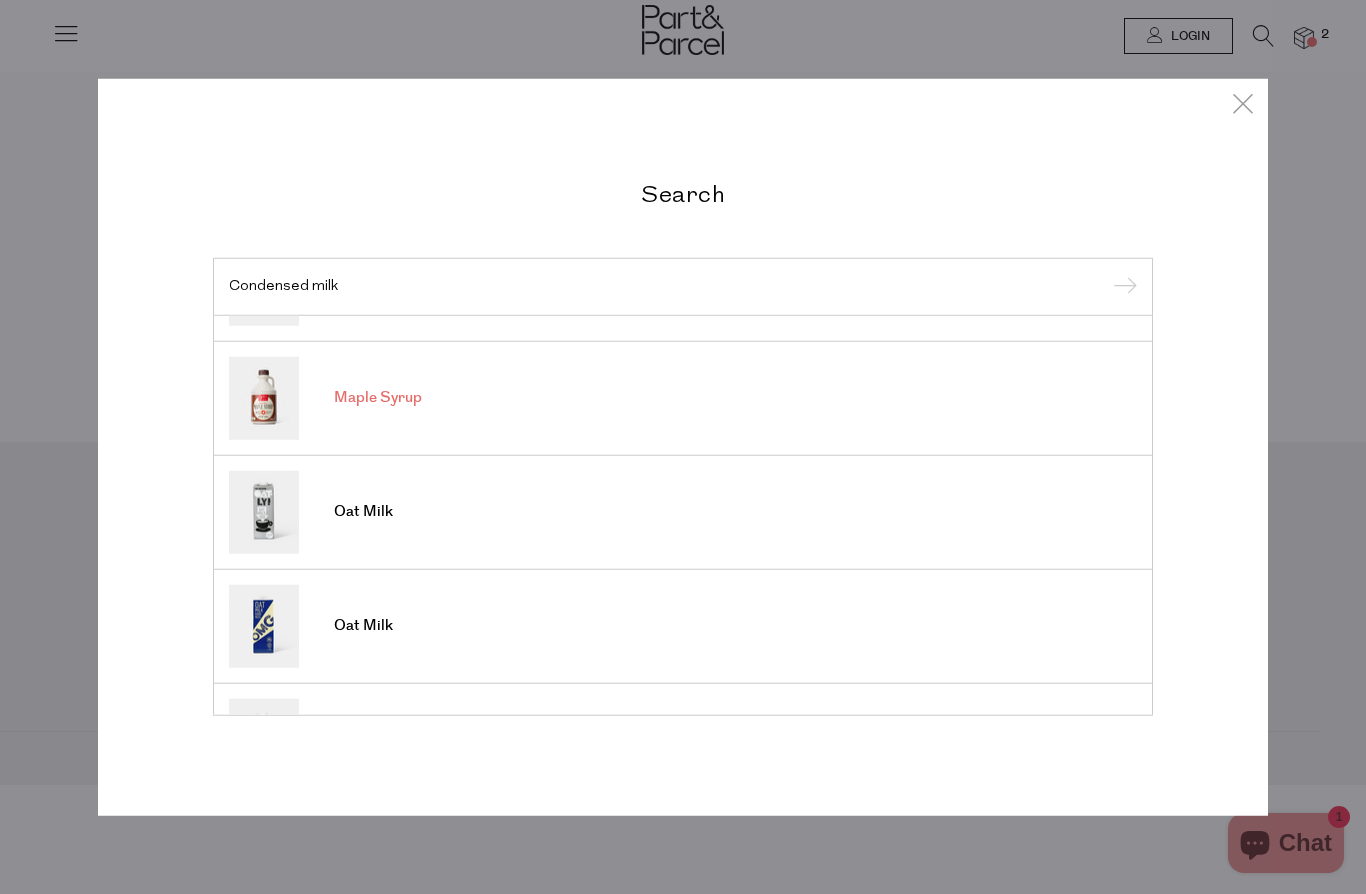 type on "Condensed milk" 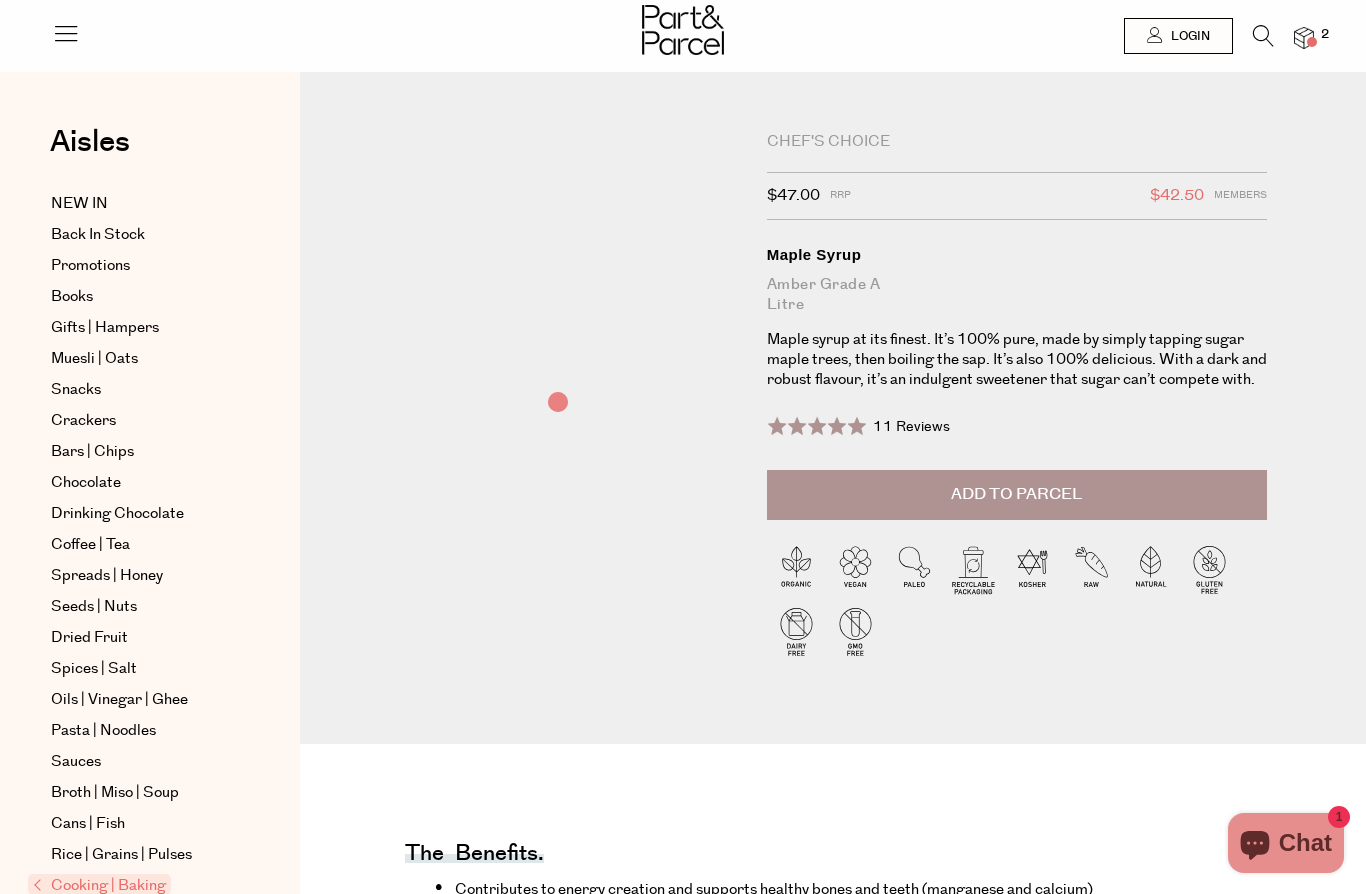 scroll, scrollTop: 0, scrollLeft: 0, axis: both 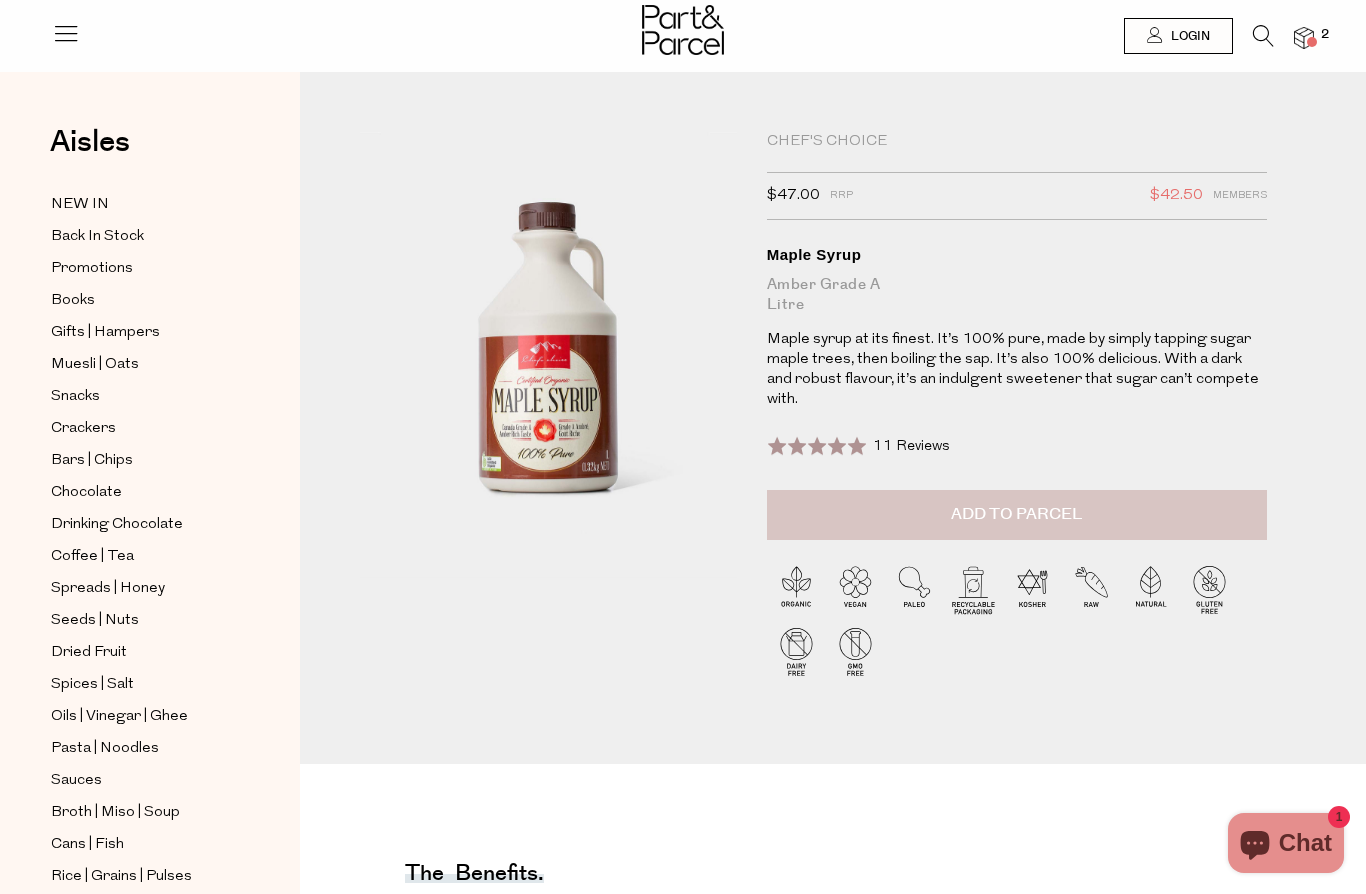 click on "Add to Parcel" at bounding box center [1017, 515] 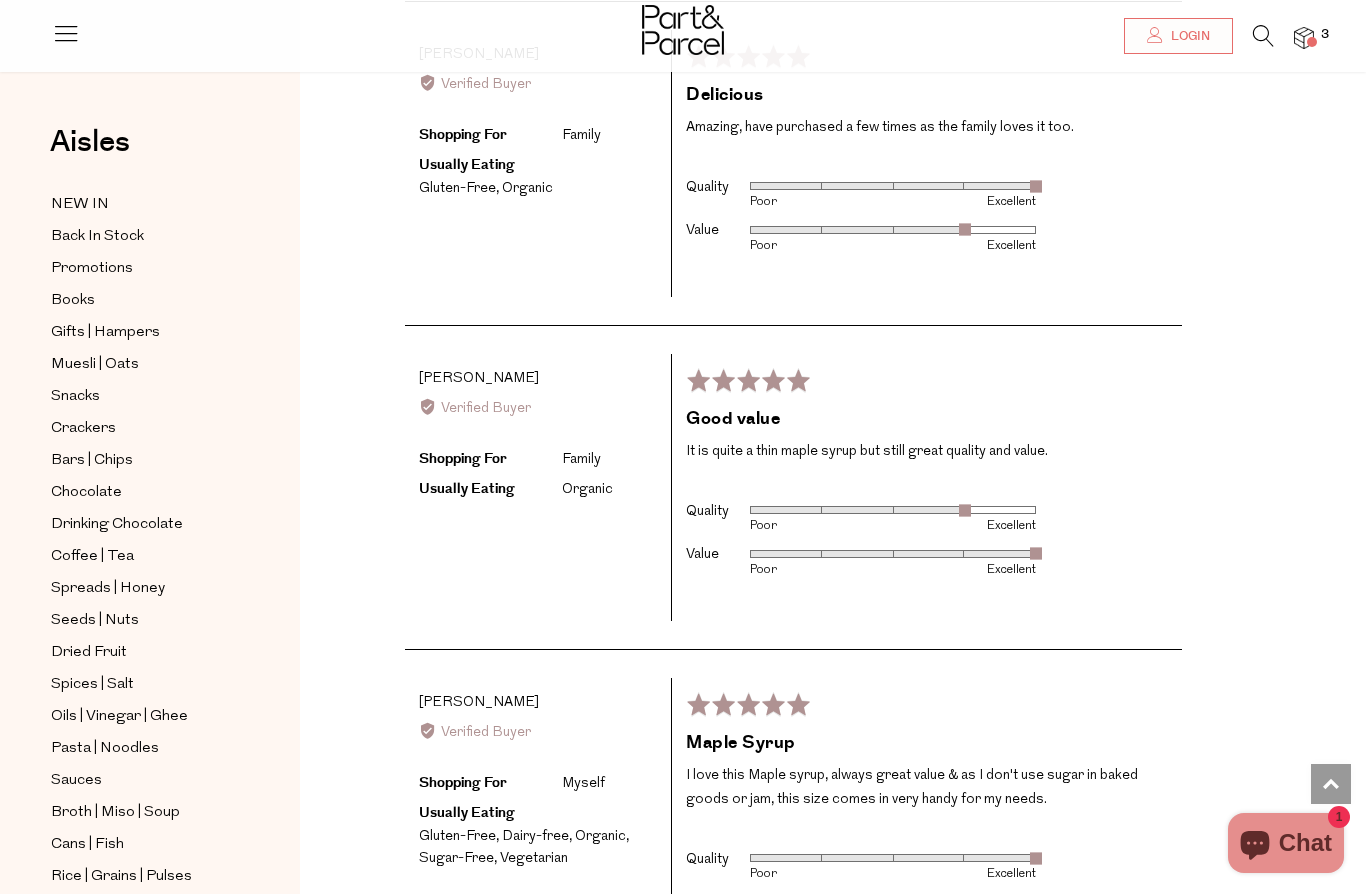 scroll, scrollTop: 3524, scrollLeft: 0, axis: vertical 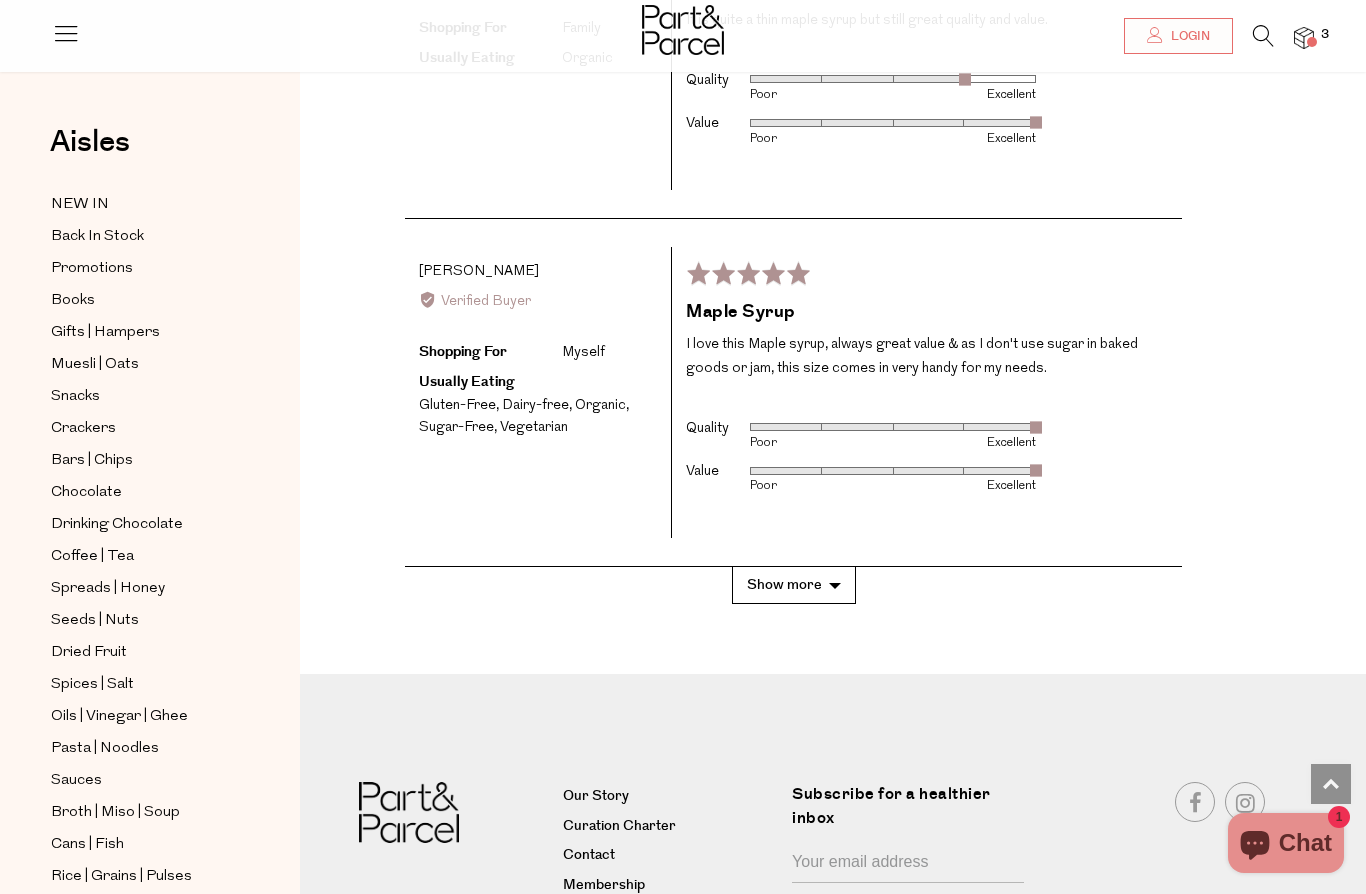 click on "Show more" at bounding box center (794, 585) 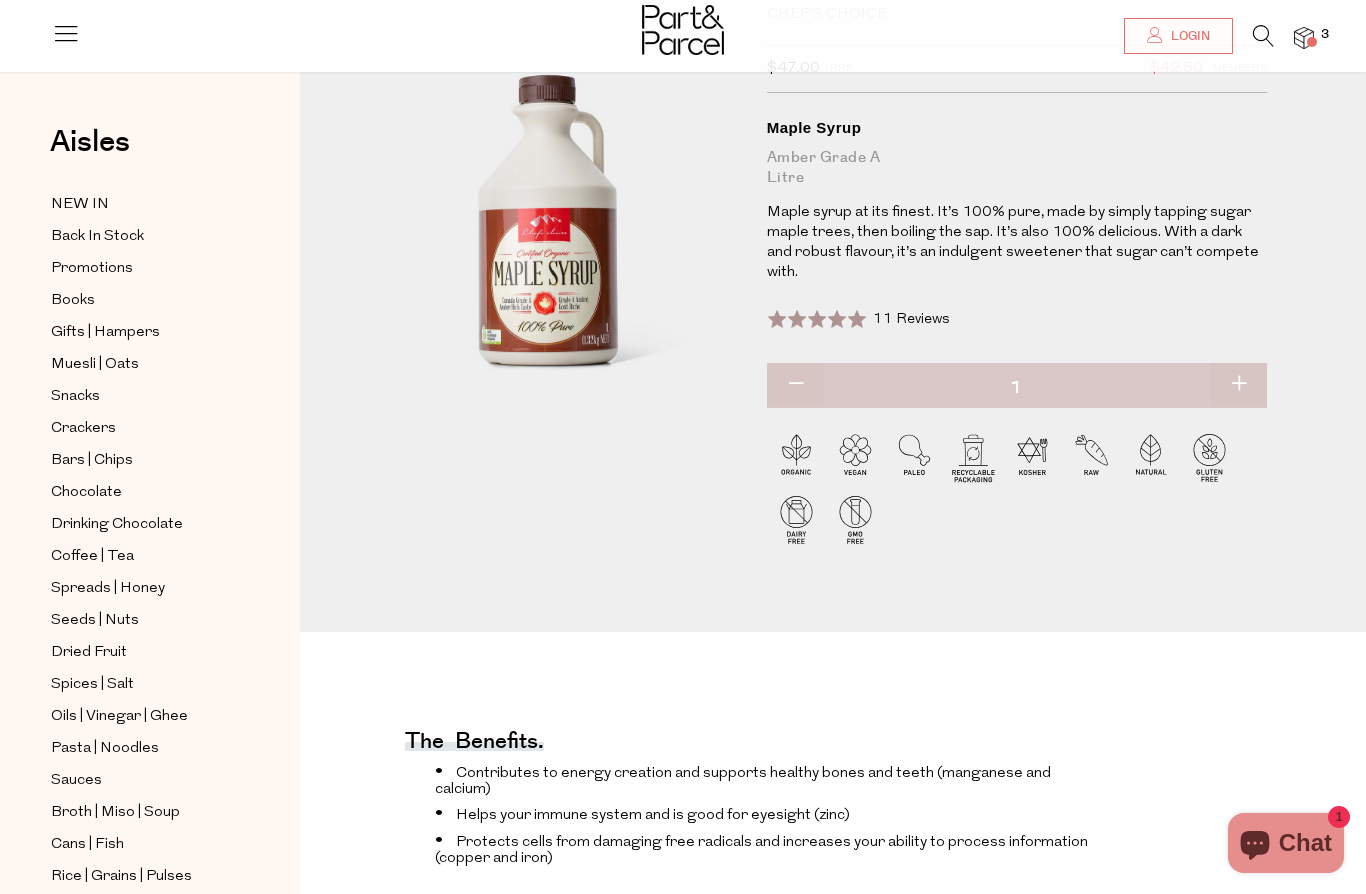 scroll, scrollTop: 0, scrollLeft: 0, axis: both 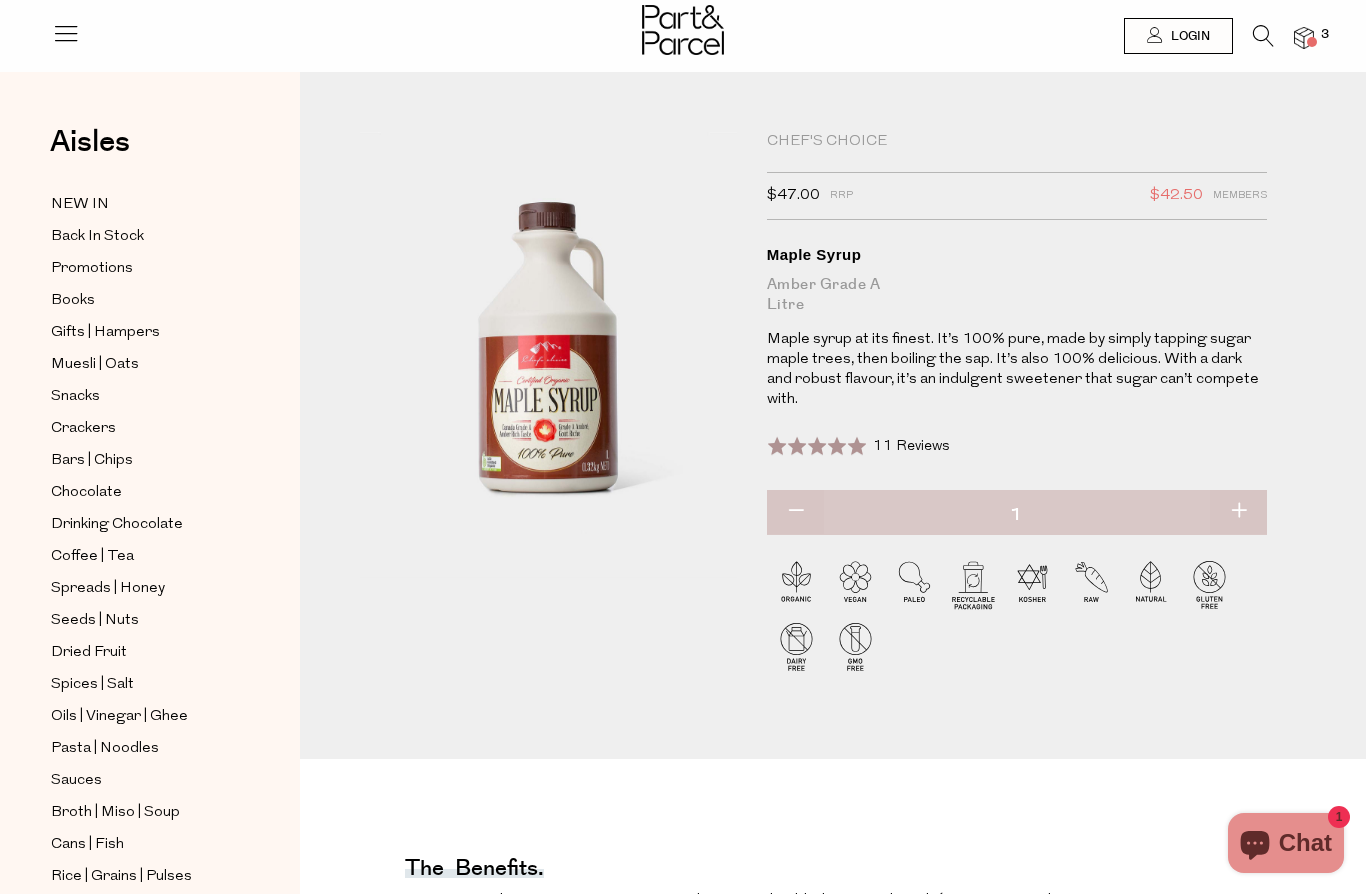 click at bounding box center [1304, 38] 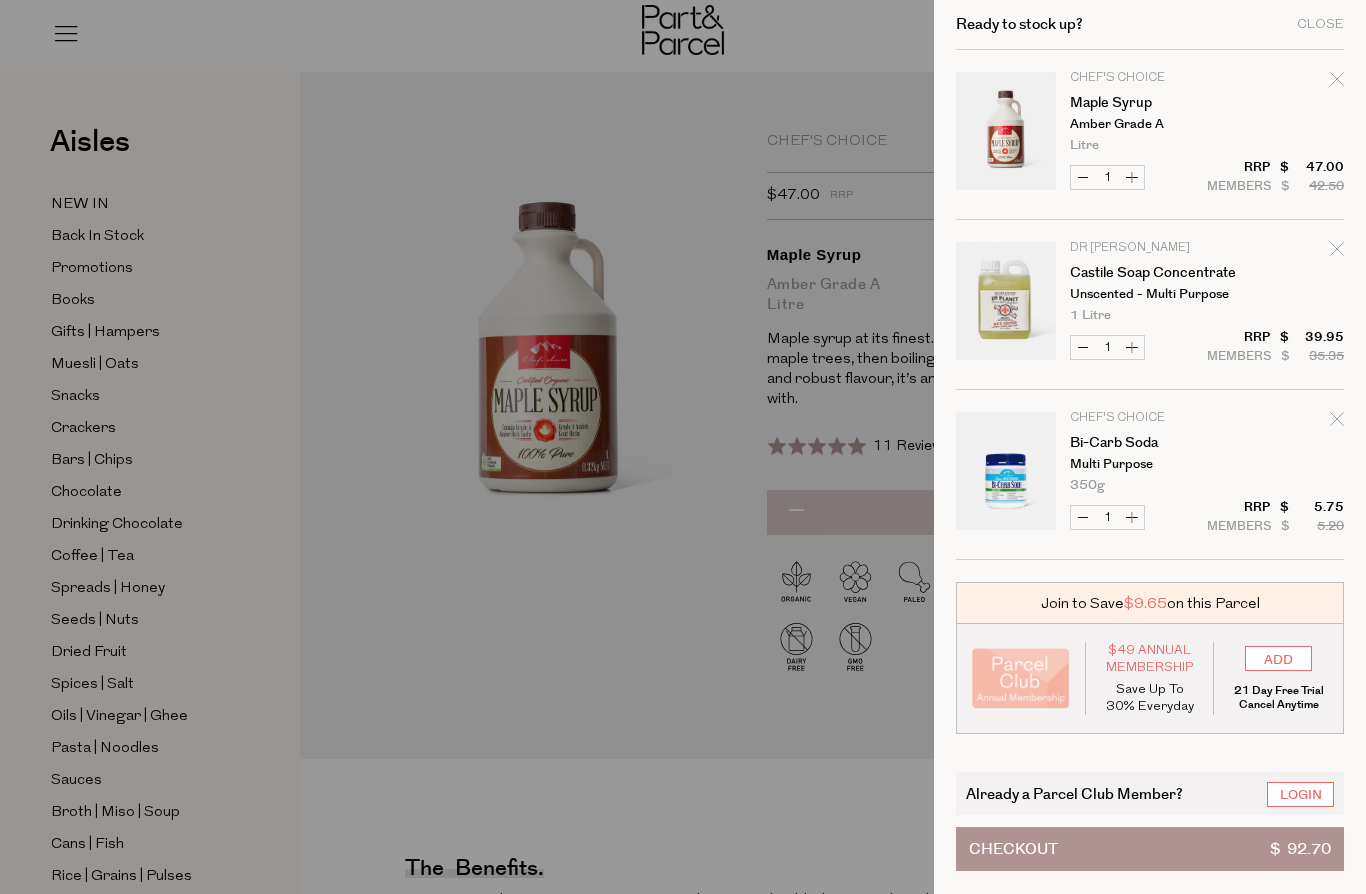 click at bounding box center (683, 447) 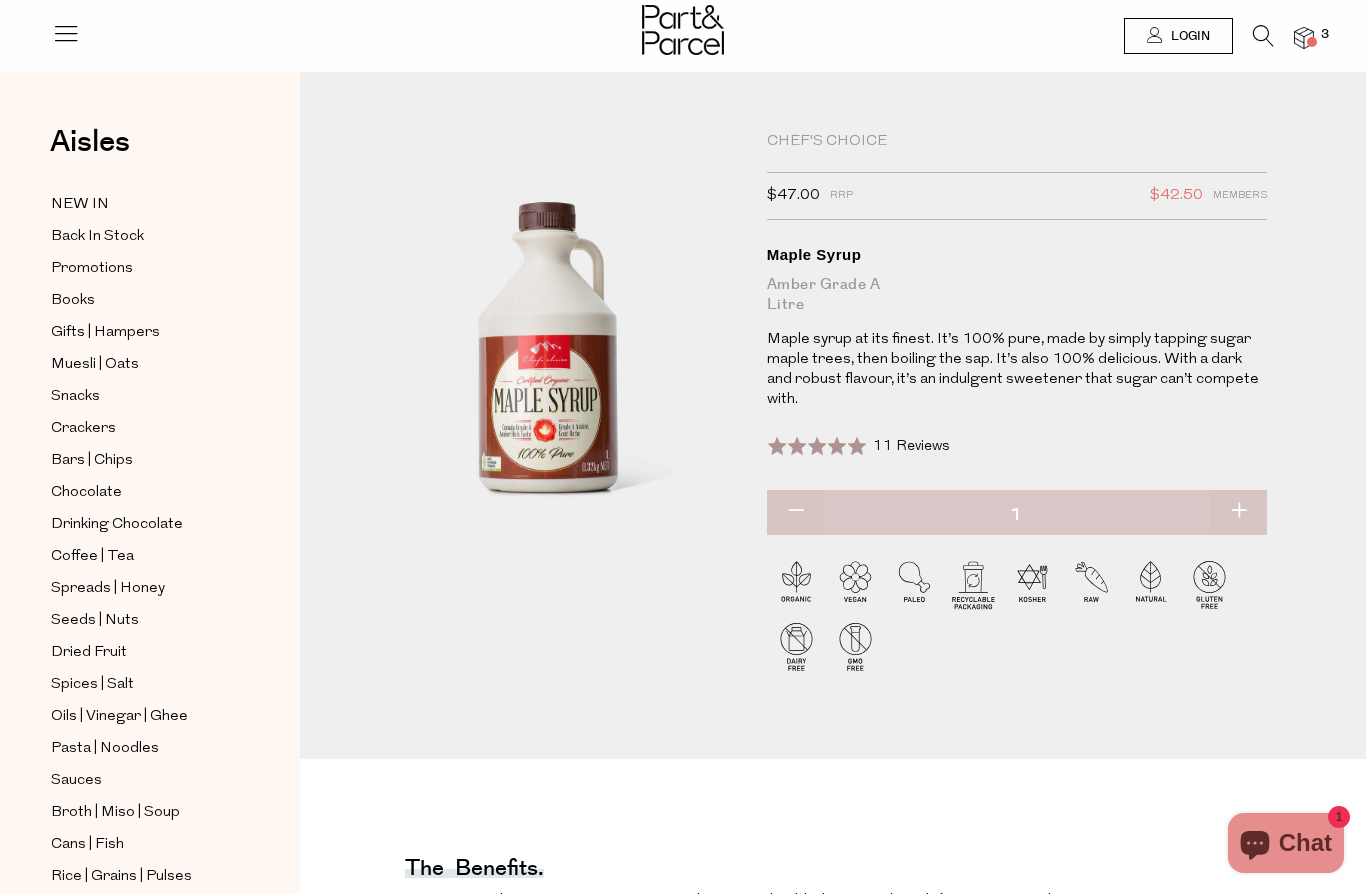 click at bounding box center (1263, 36) 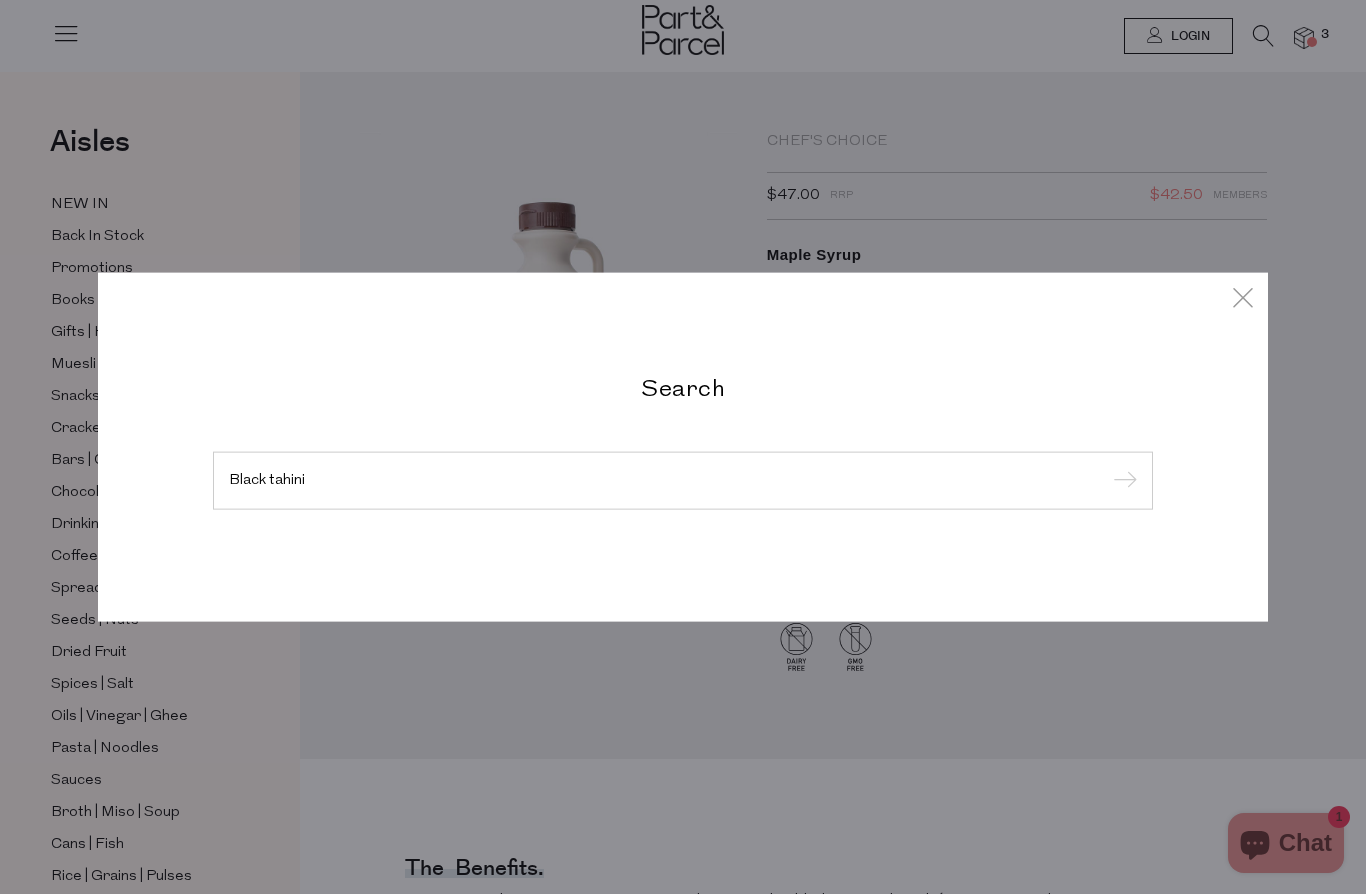 type on "Black tahini" 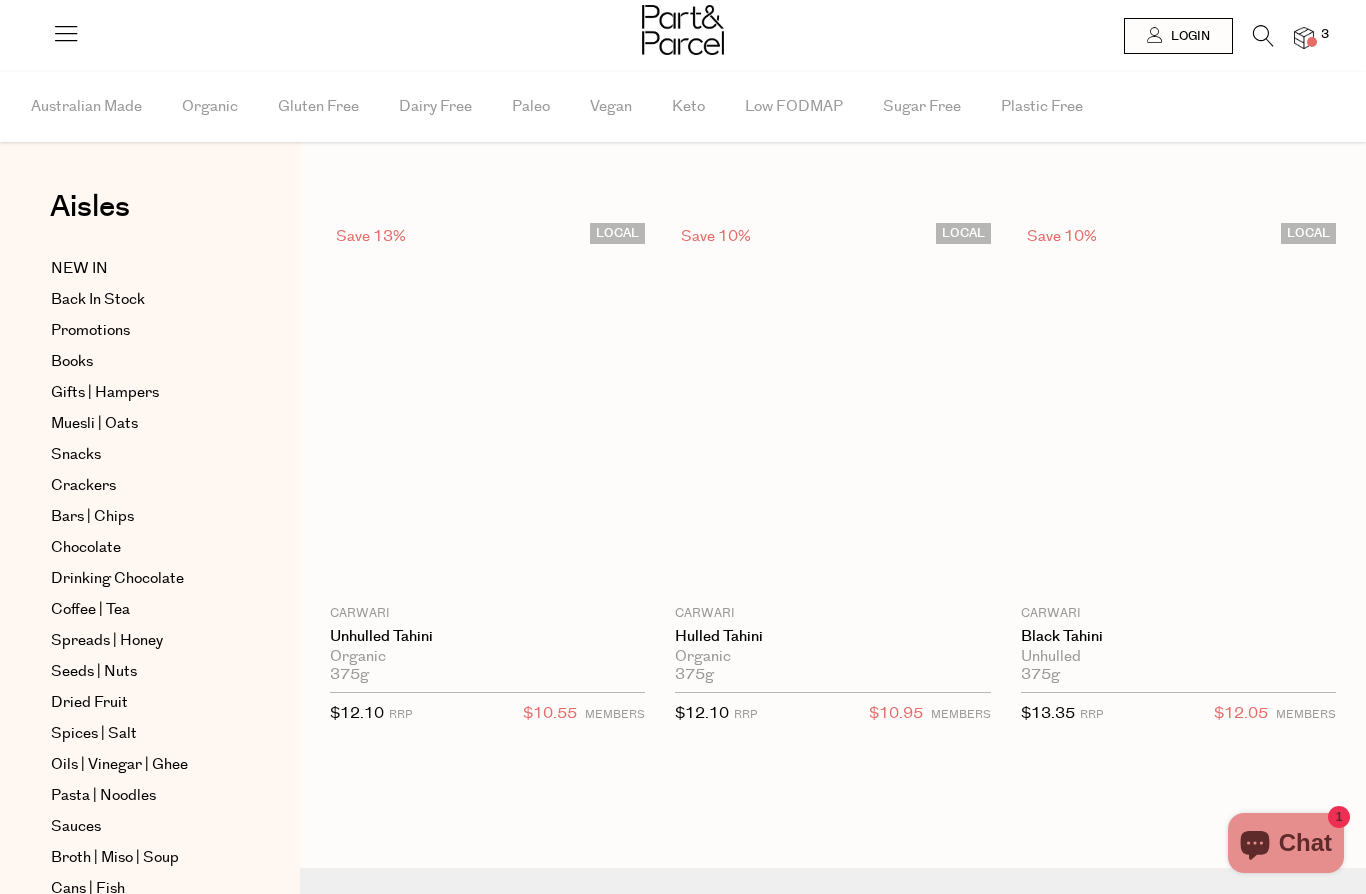 scroll, scrollTop: 0, scrollLeft: 0, axis: both 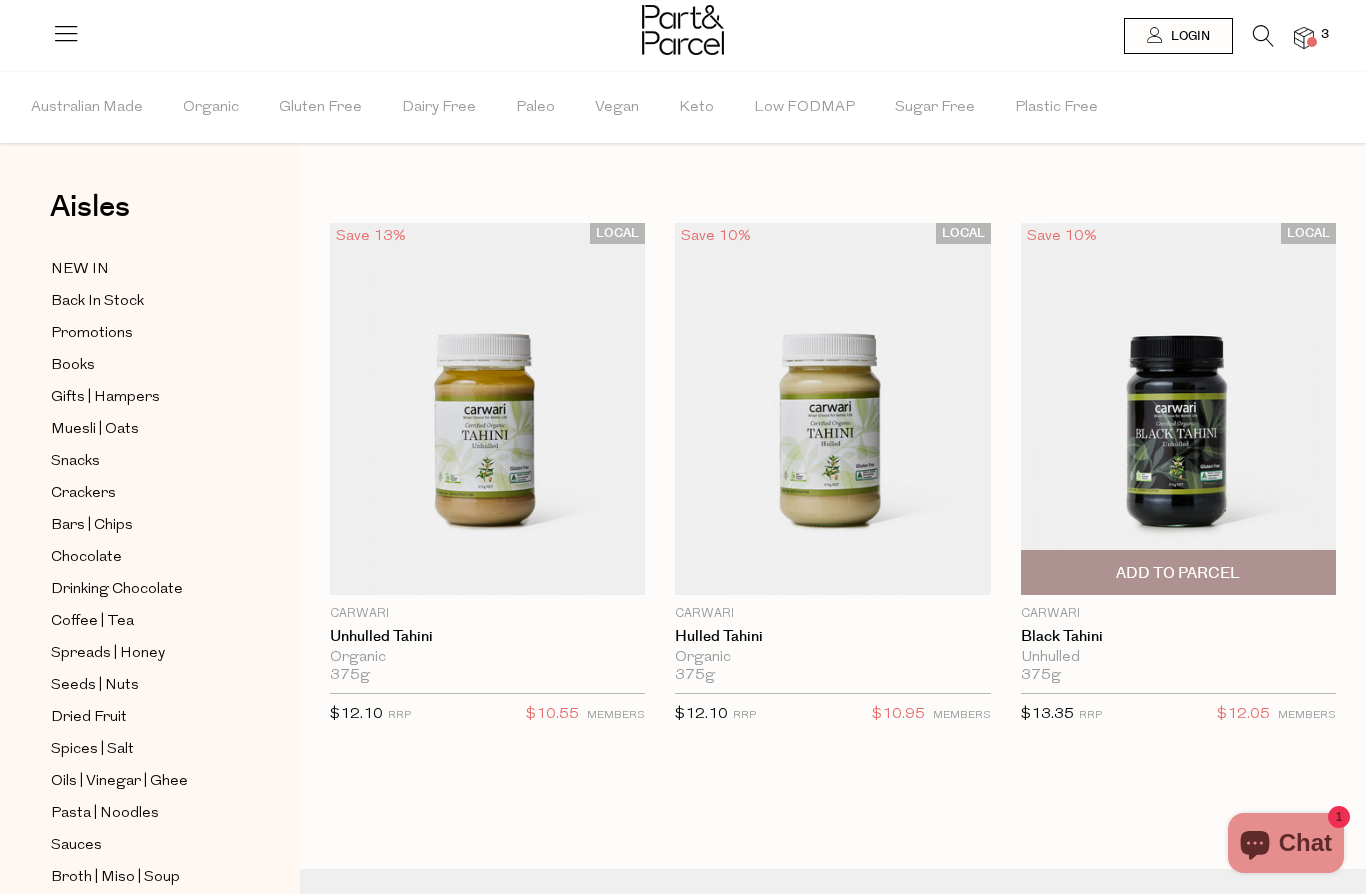 click on "Add To Parcel" at bounding box center (1178, 573) 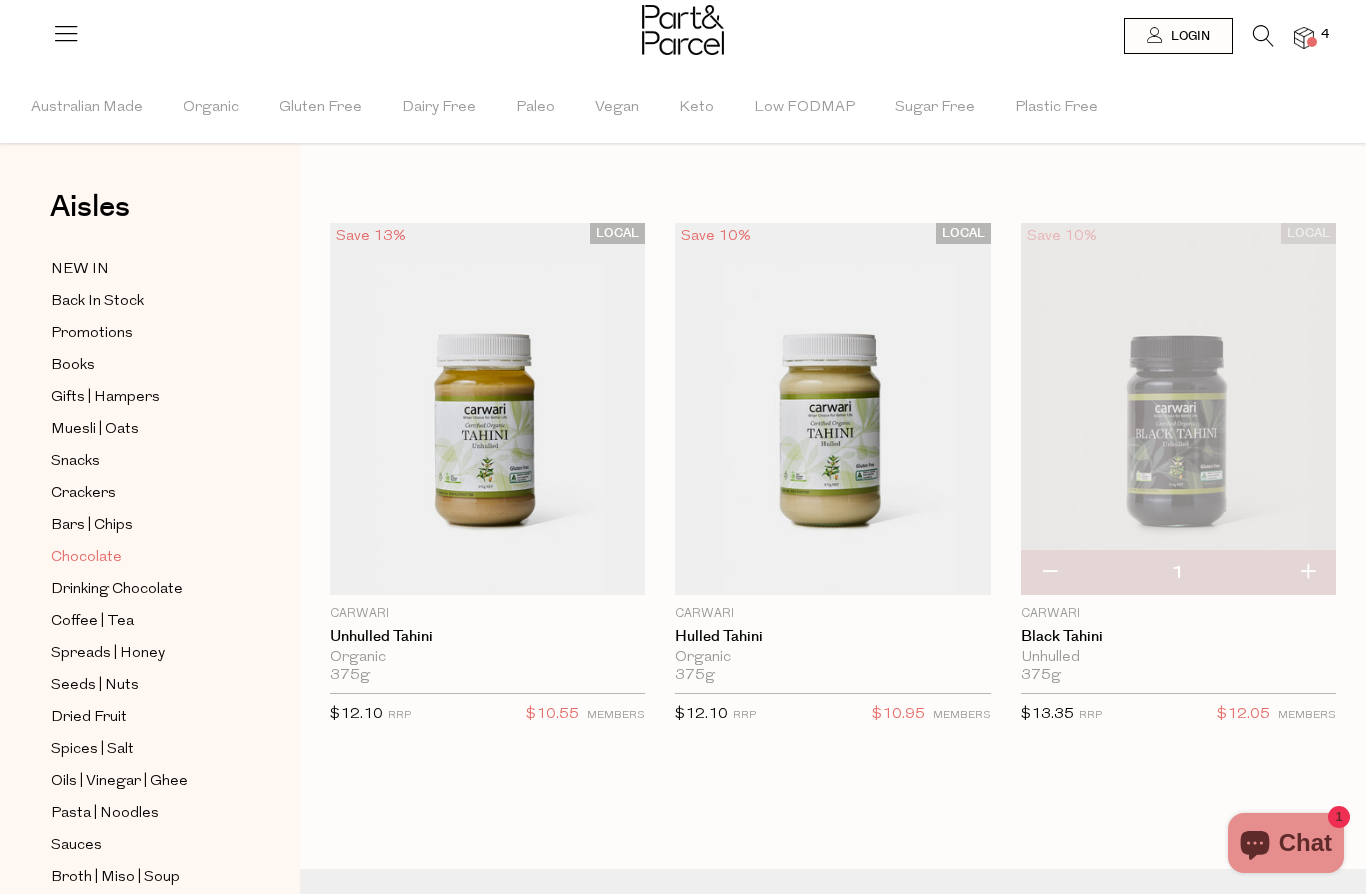 click on "Chocolate" at bounding box center (86, 558) 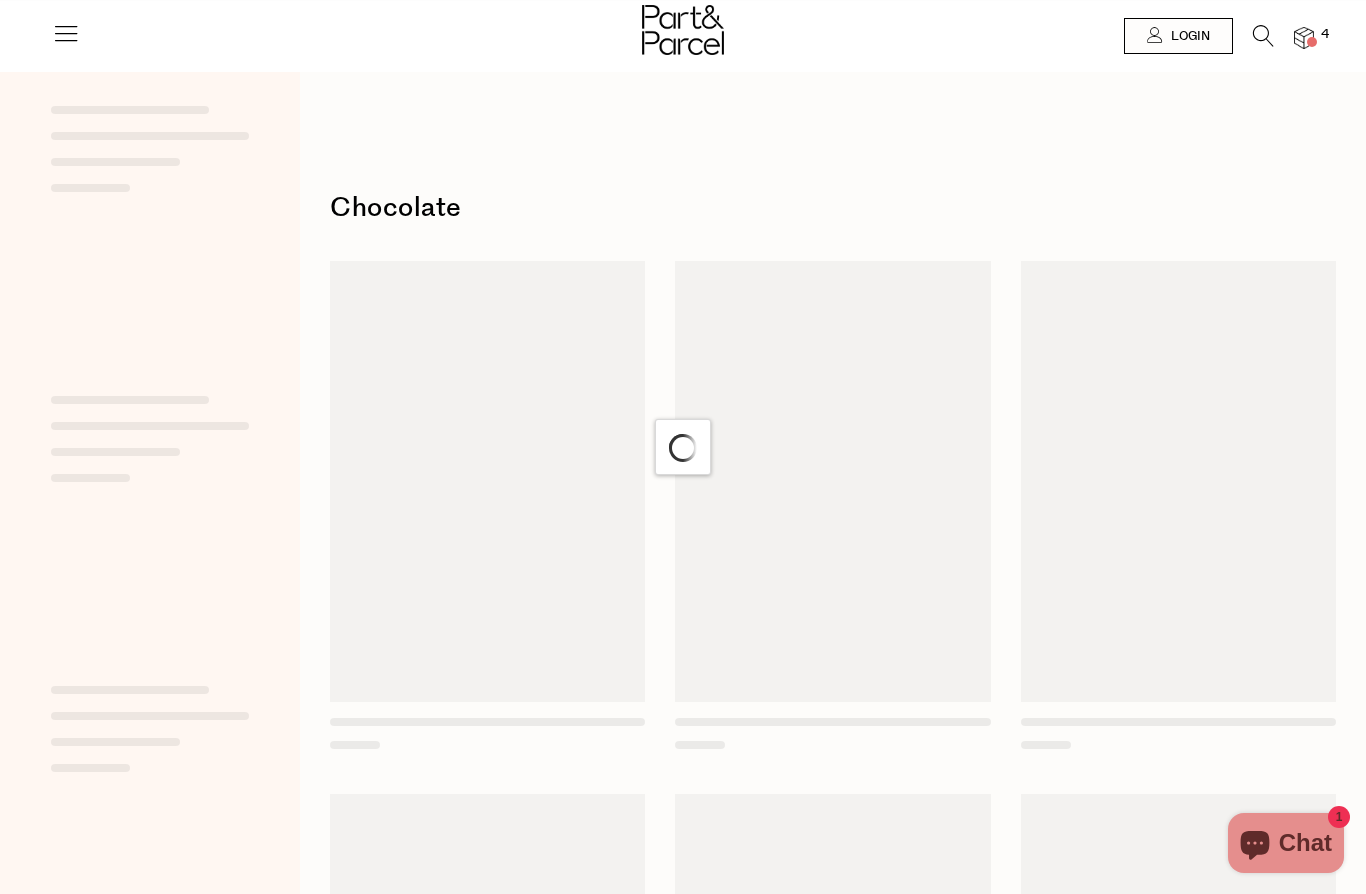 scroll, scrollTop: 0, scrollLeft: 0, axis: both 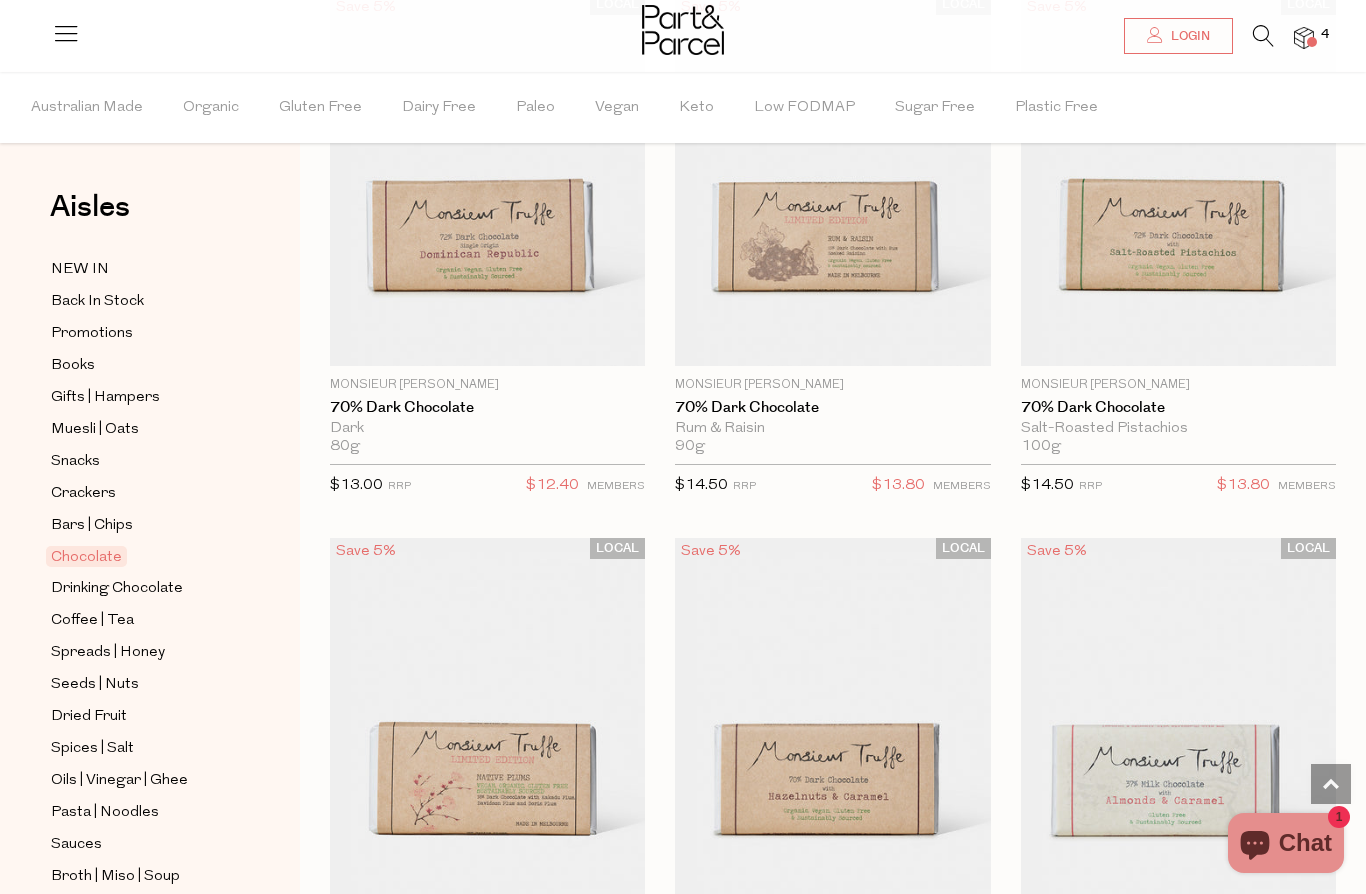 click at bounding box center (1263, 36) 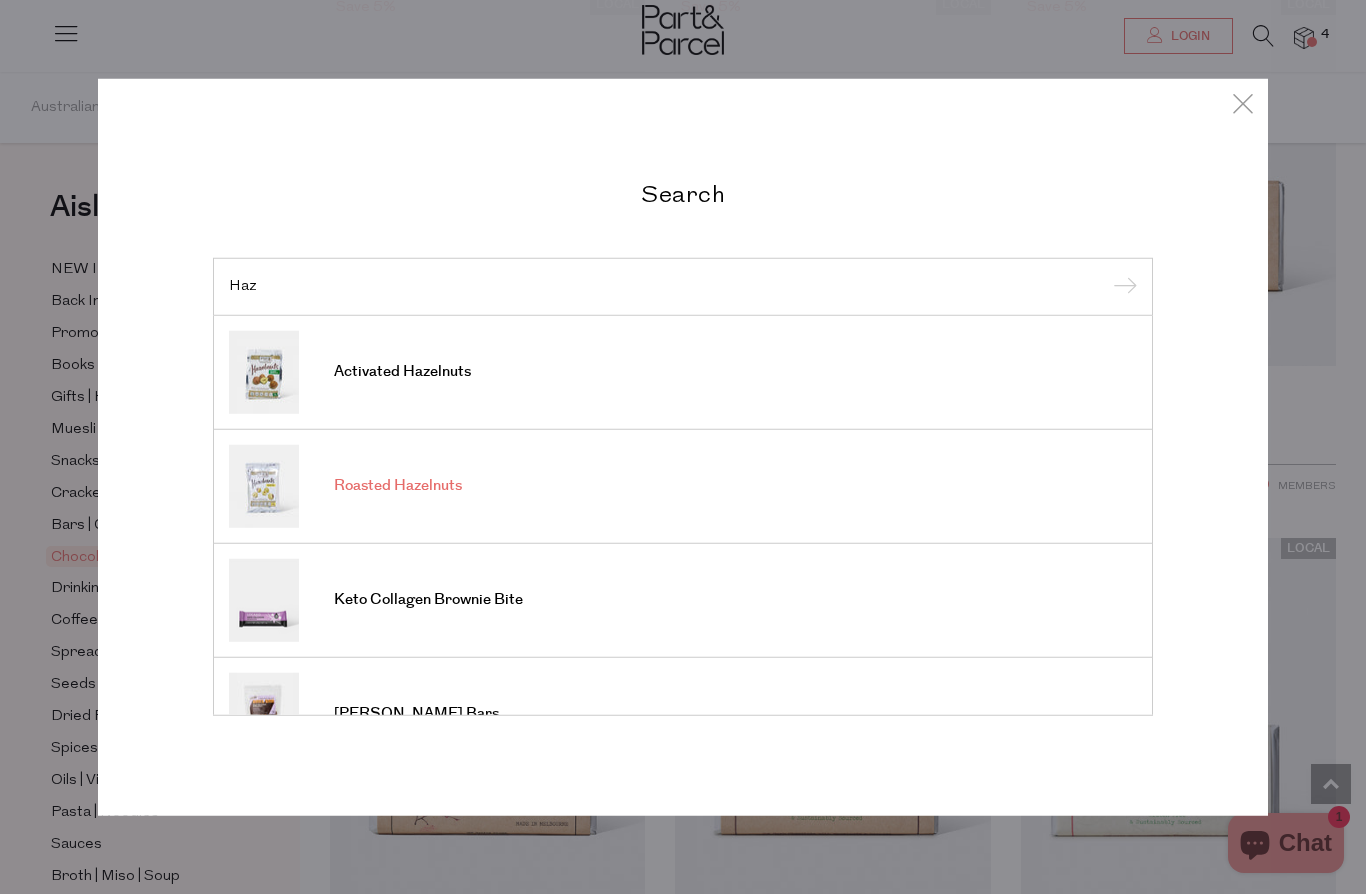 type on "Haz" 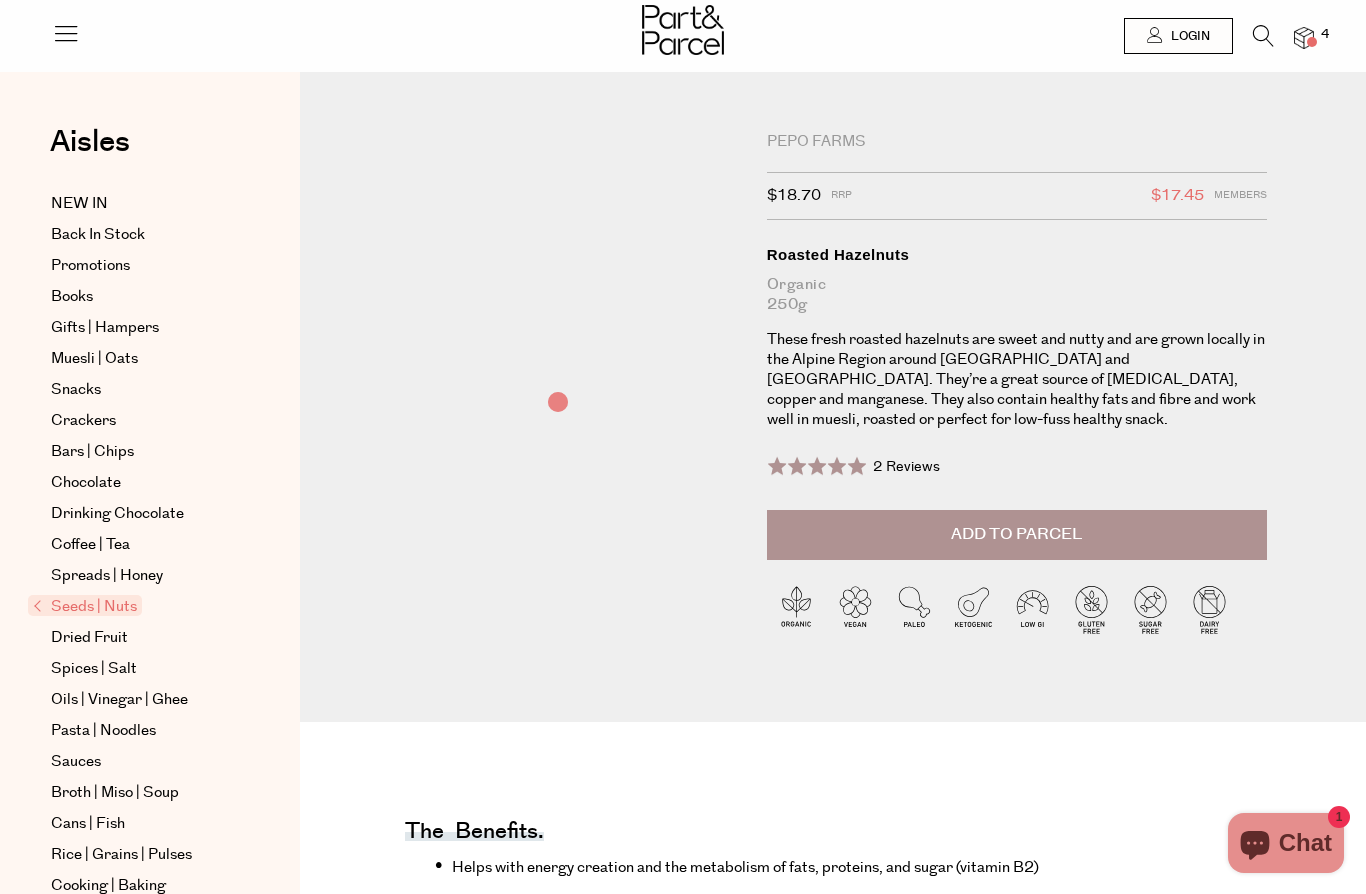 scroll, scrollTop: 0, scrollLeft: 0, axis: both 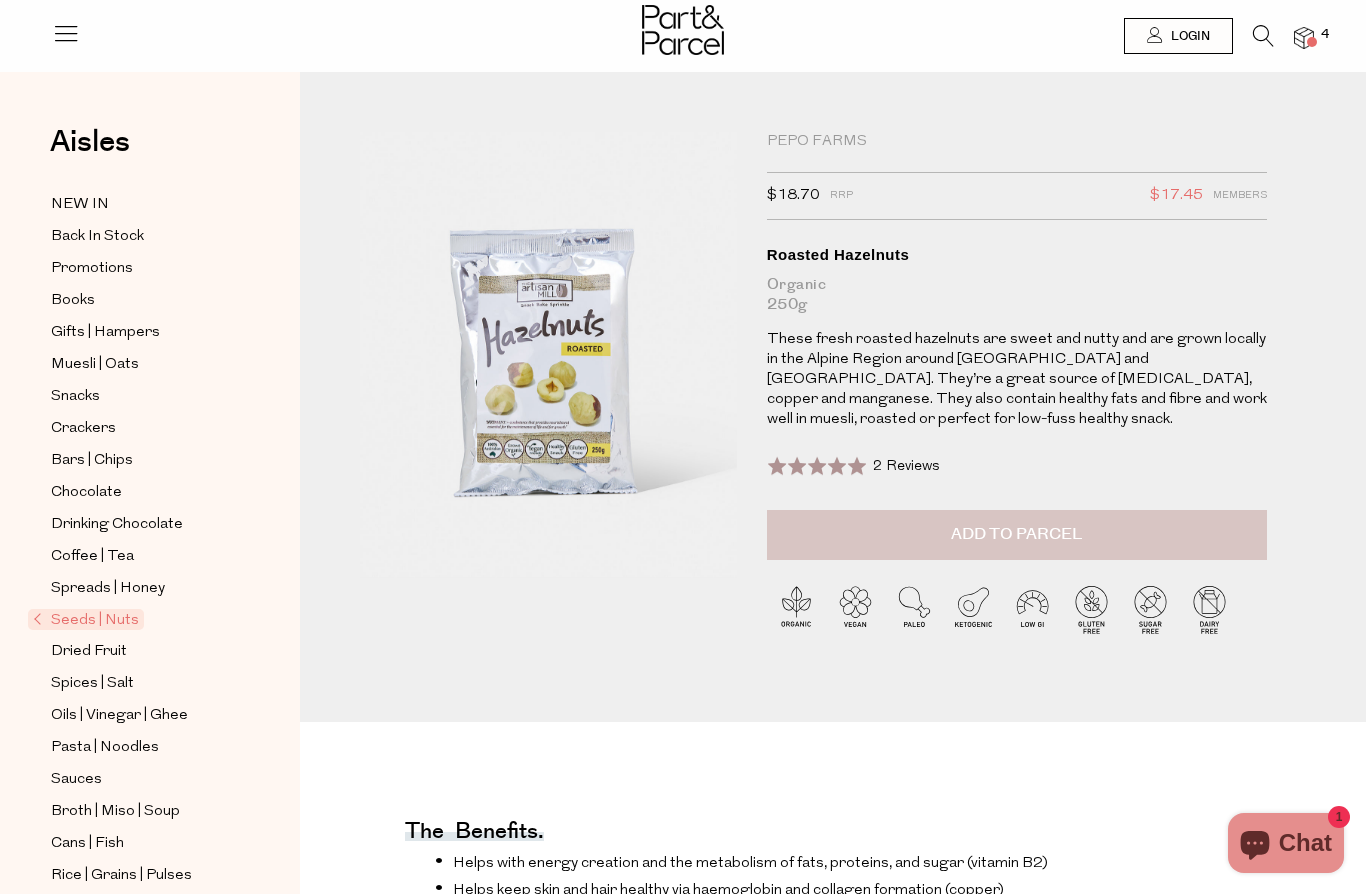 click on "Add to Parcel" at bounding box center (1016, 534) 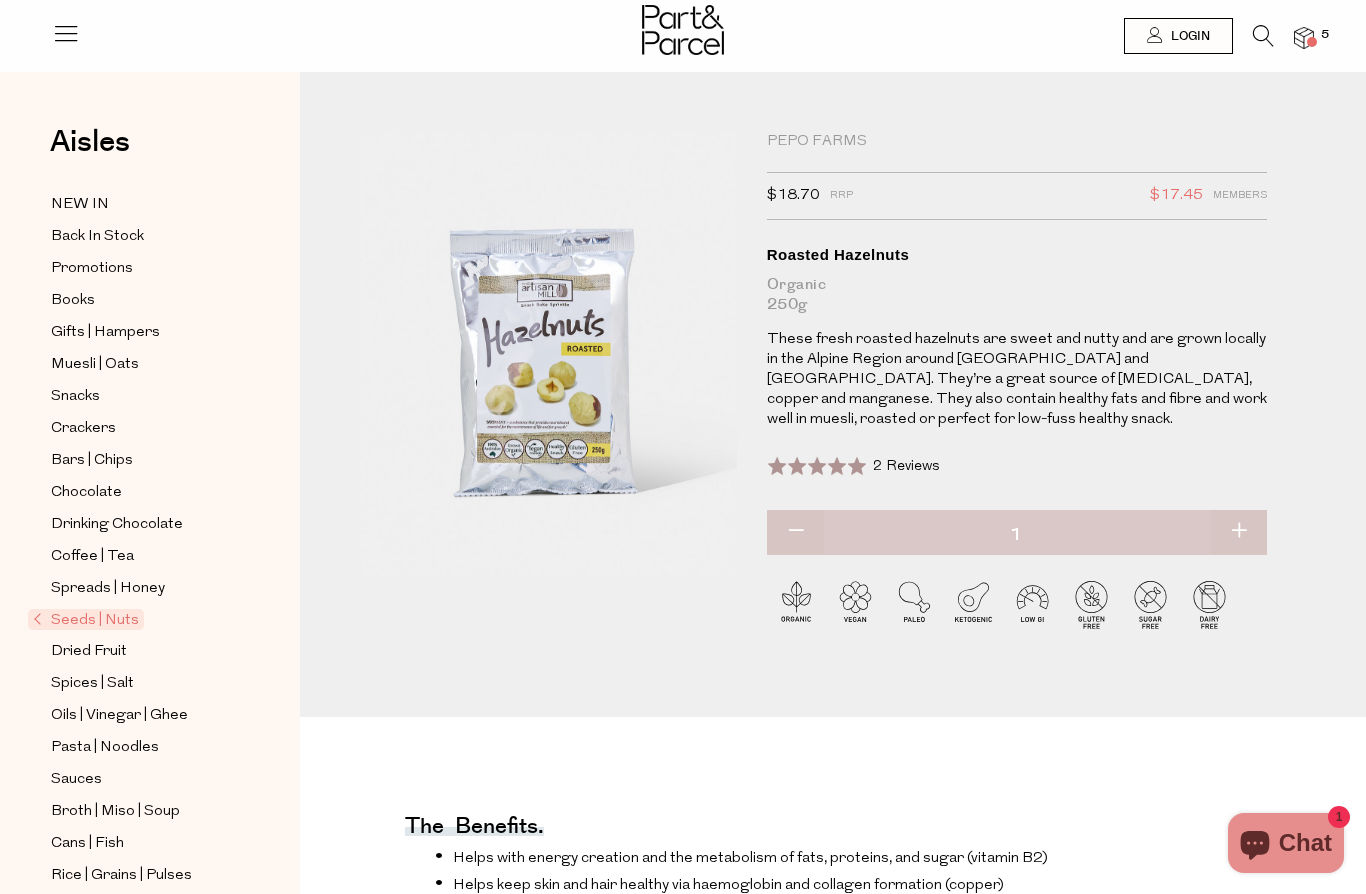 click at bounding box center [1238, 532] 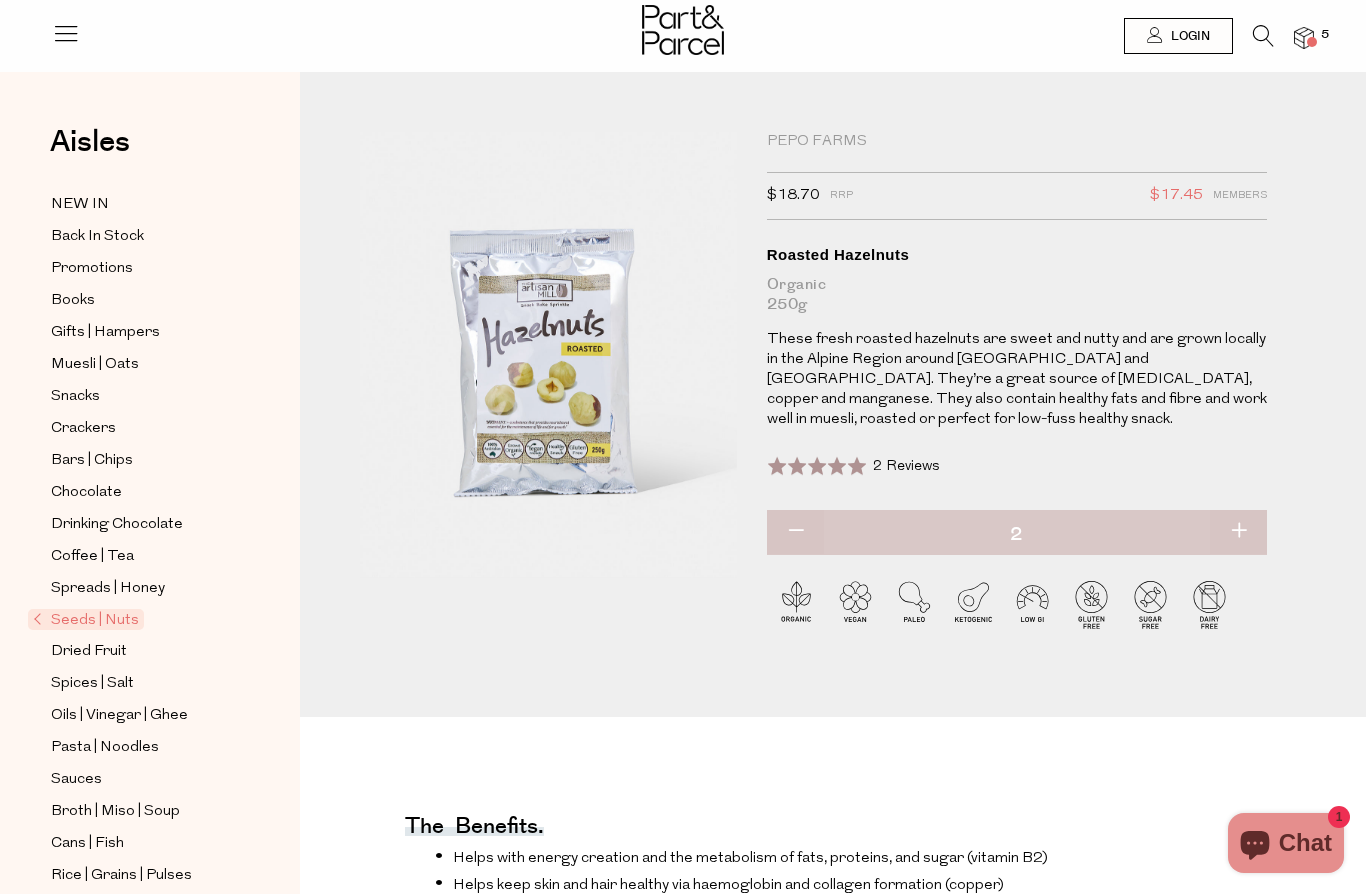 type on "2" 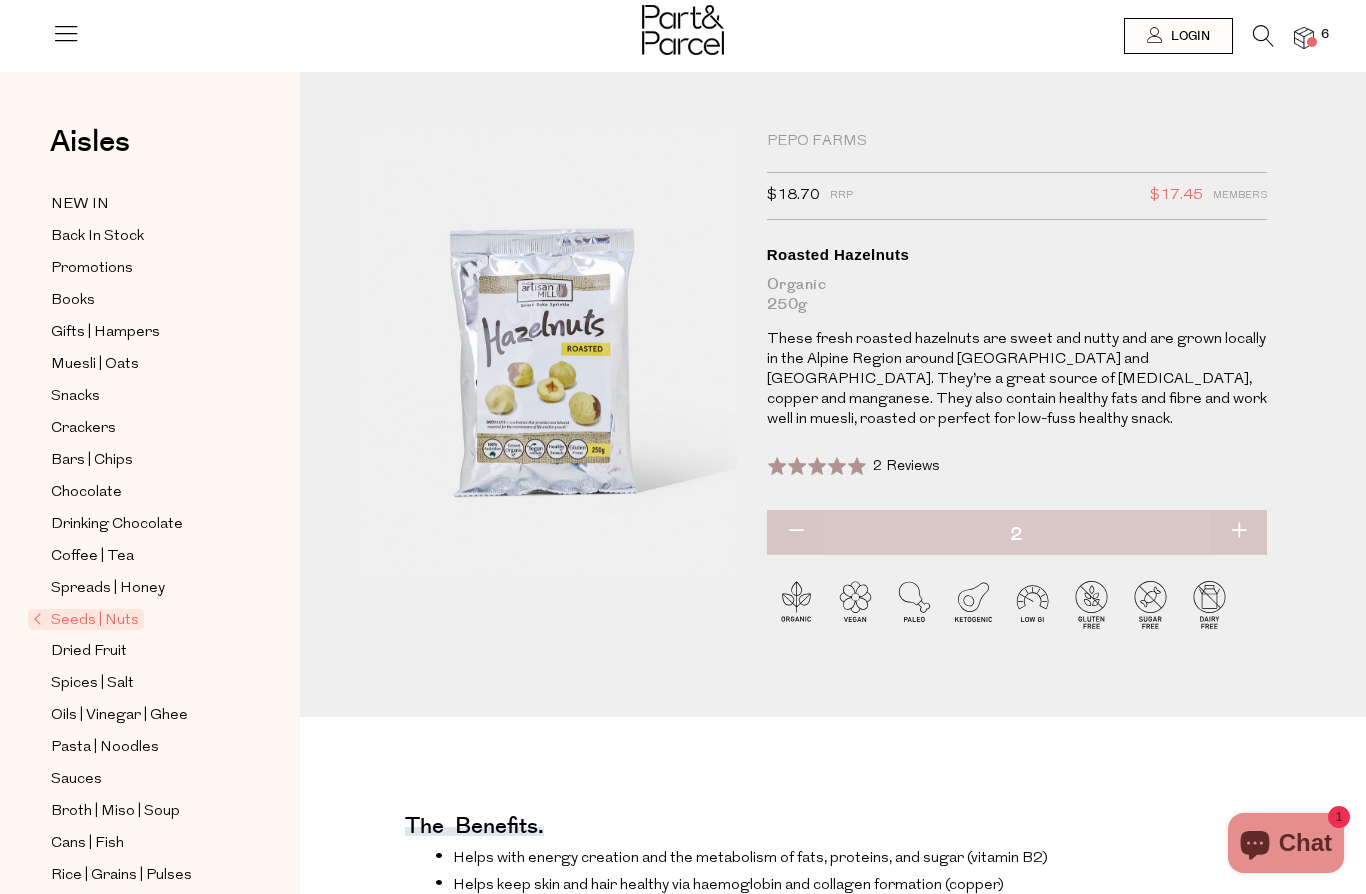 click at bounding box center [1263, 36] 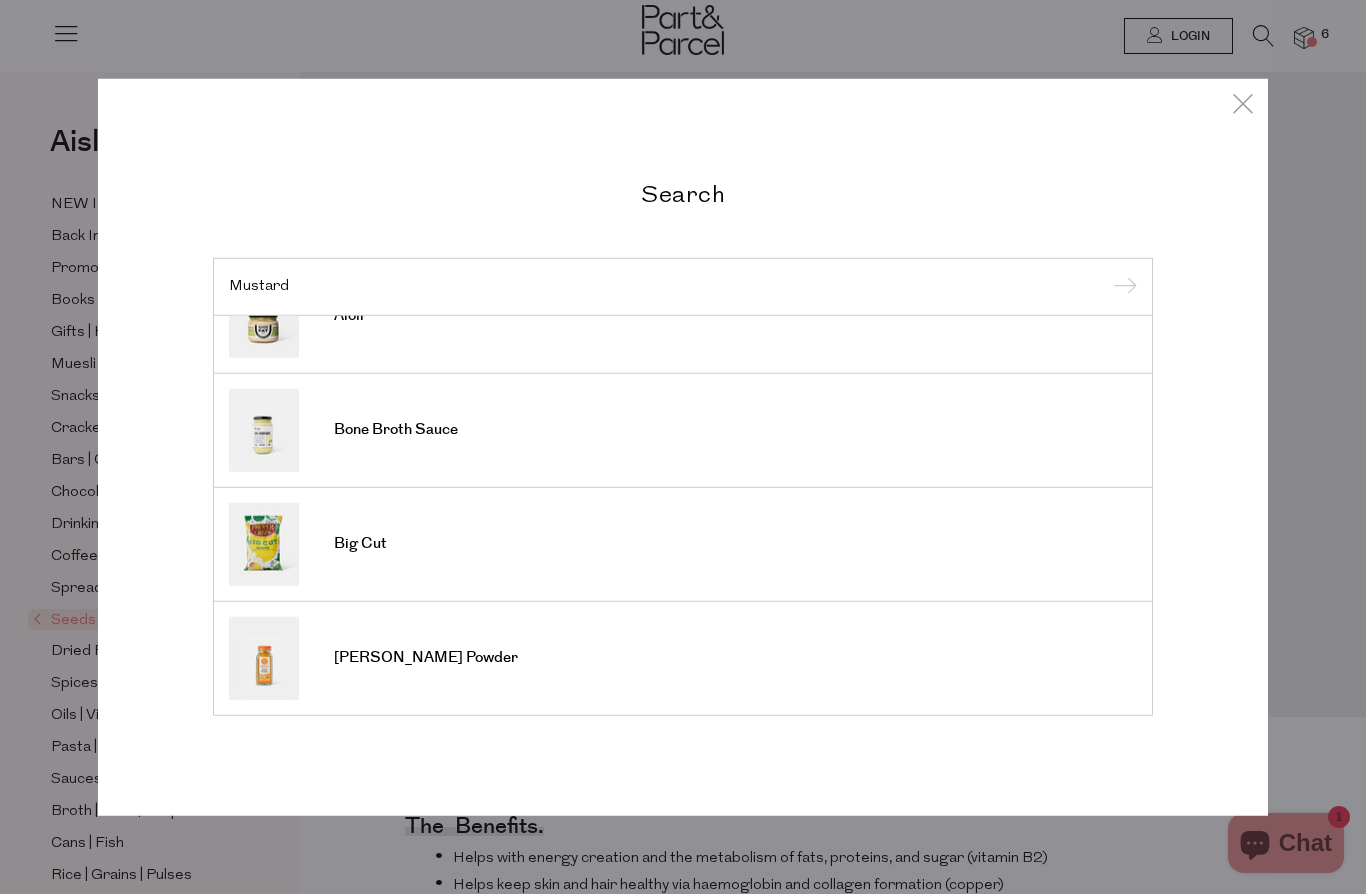 scroll, scrollTop: 740, scrollLeft: 0, axis: vertical 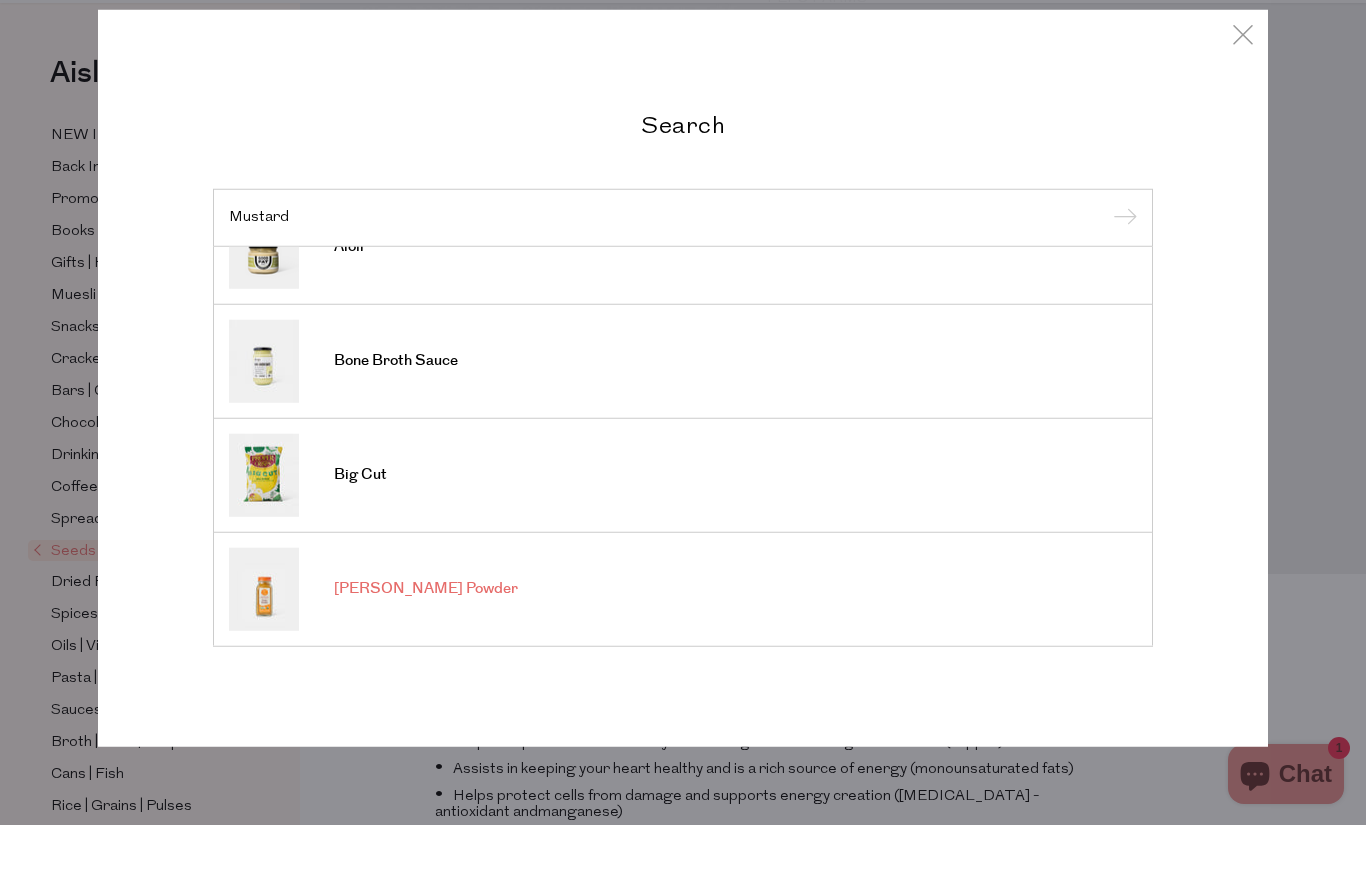 type on "Mustard" 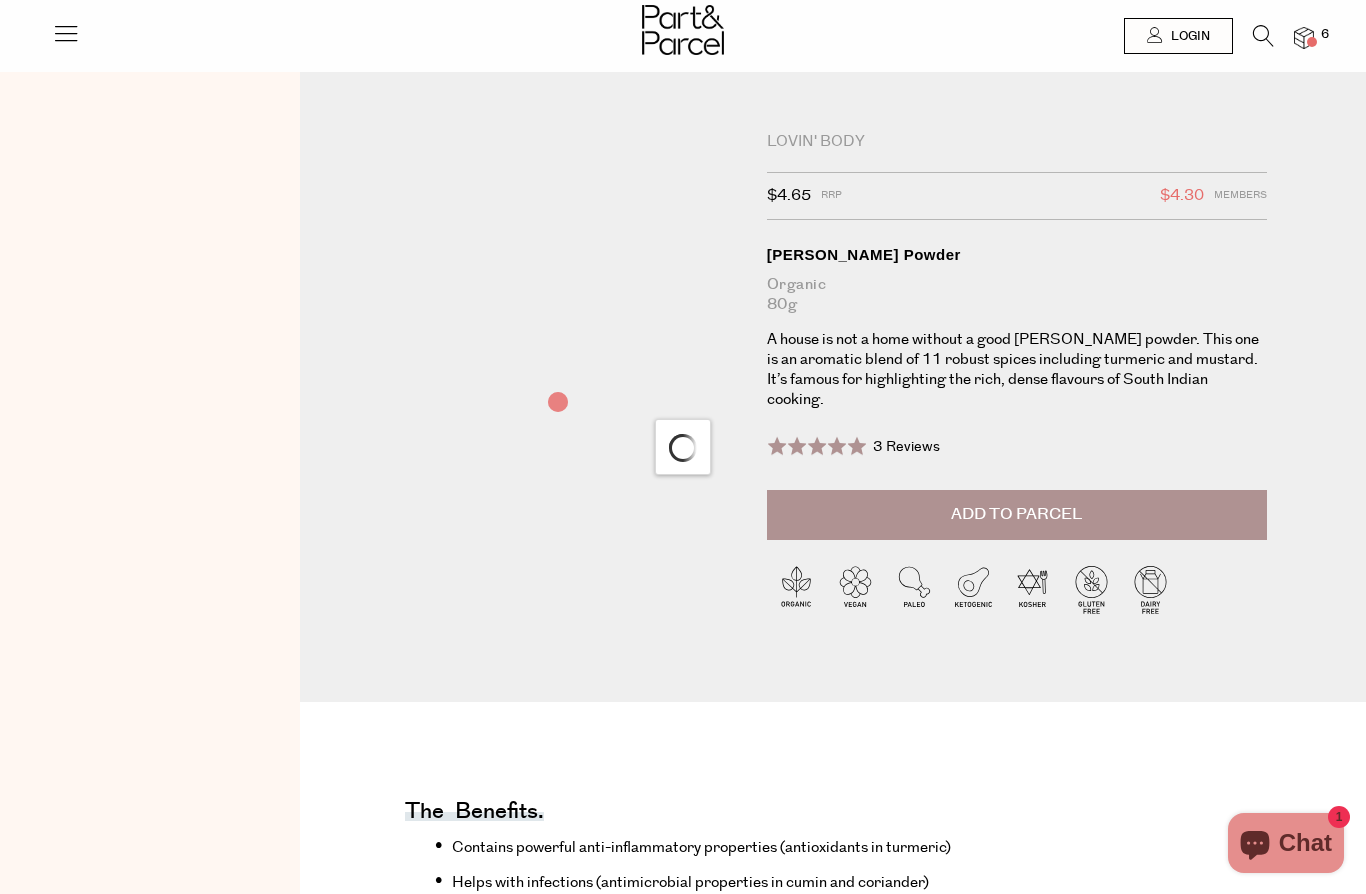scroll, scrollTop: 0, scrollLeft: 0, axis: both 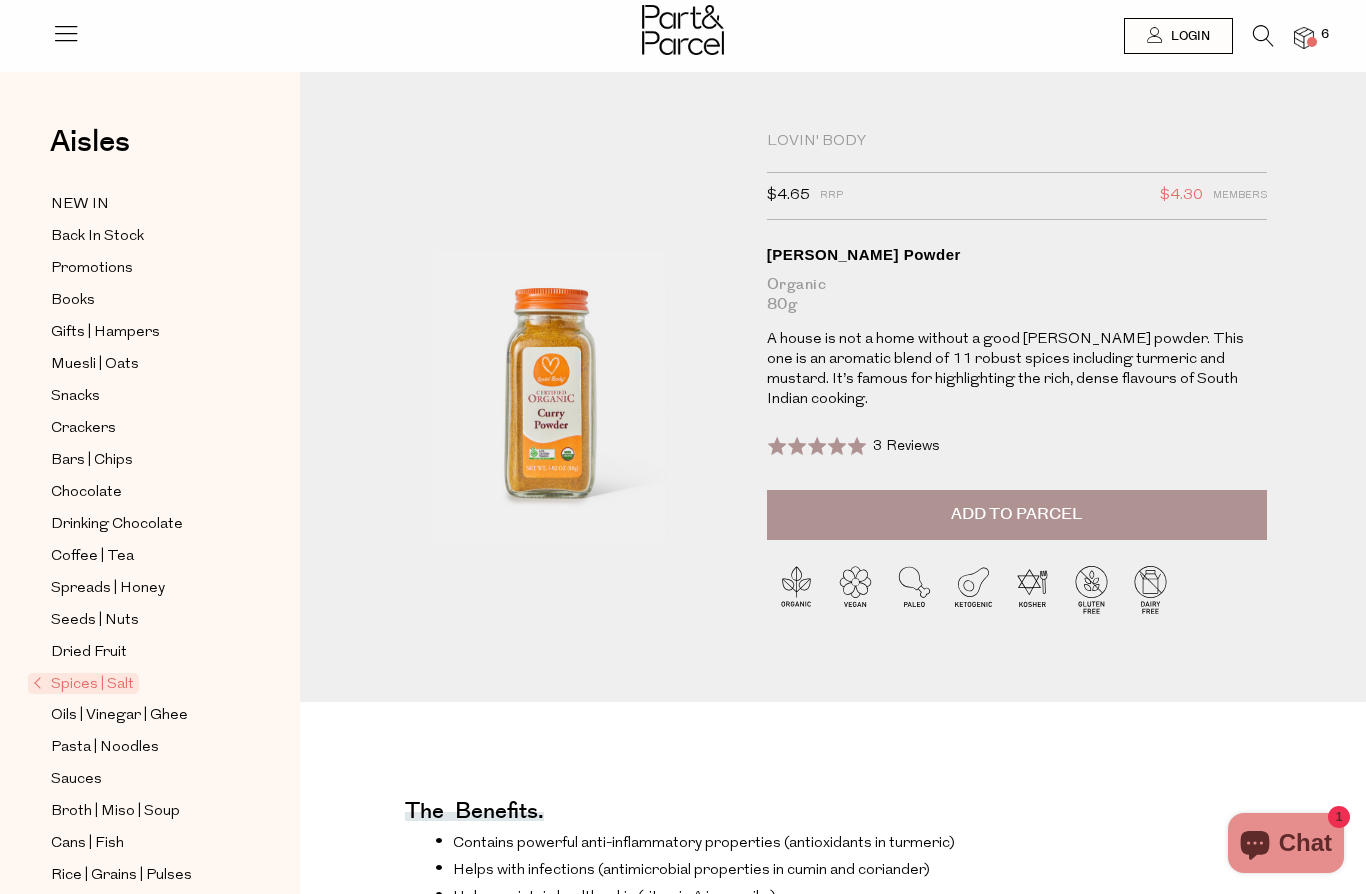 click at bounding box center (1263, 36) 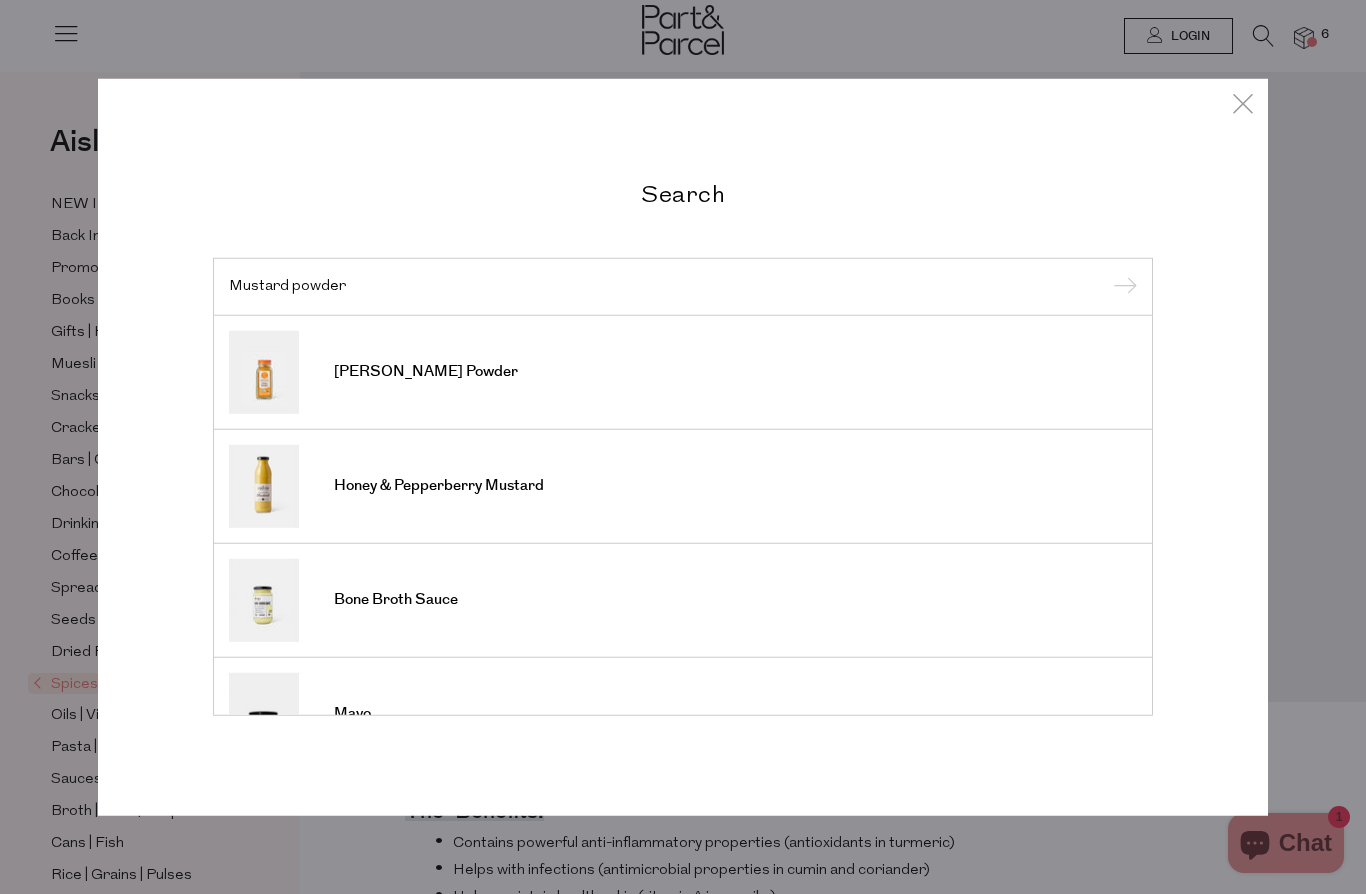 type on "Mustard powder" 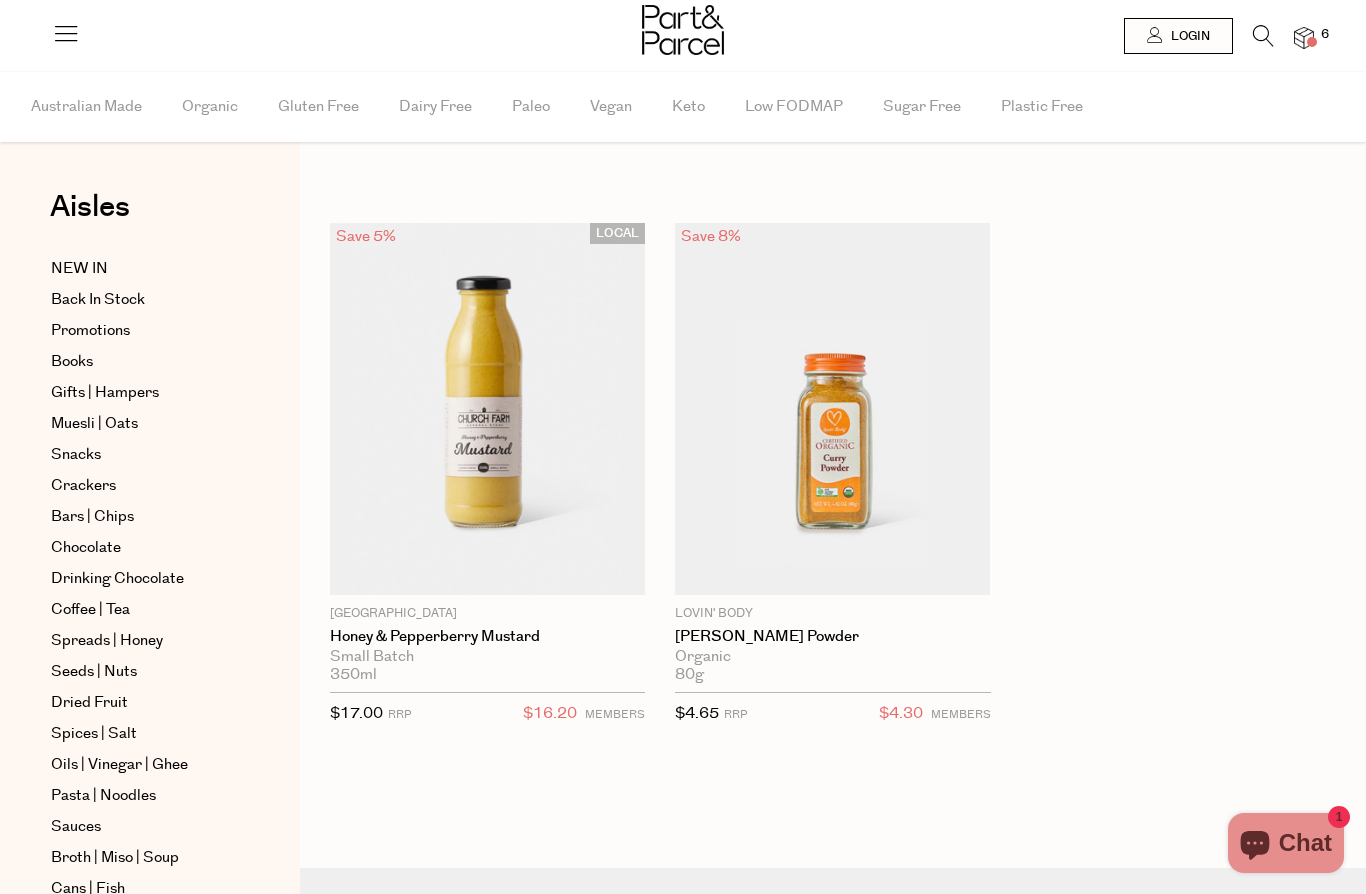scroll, scrollTop: 0, scrollLeft: 0, axis: both 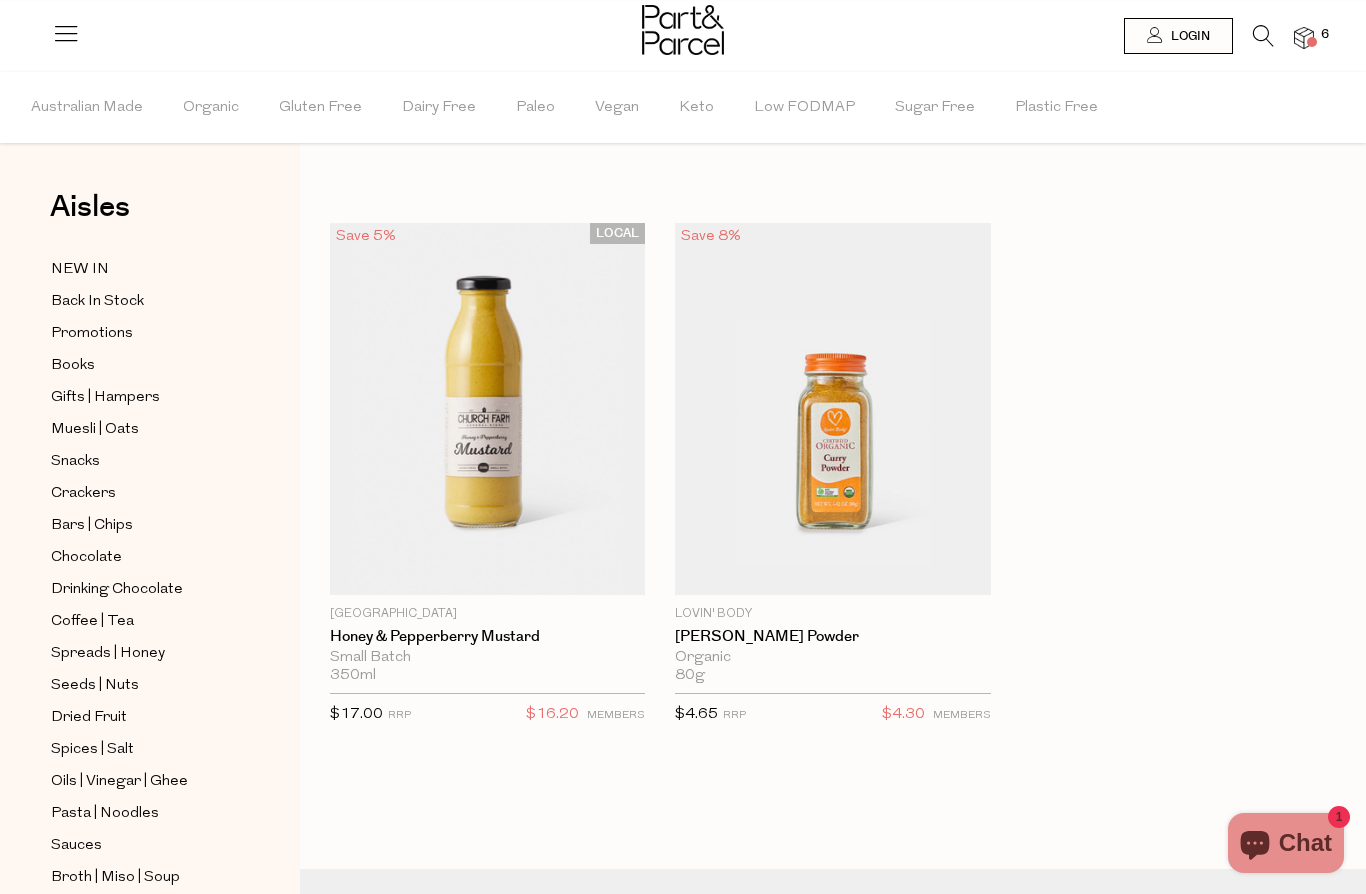 click at bounding box center (1263, 36) 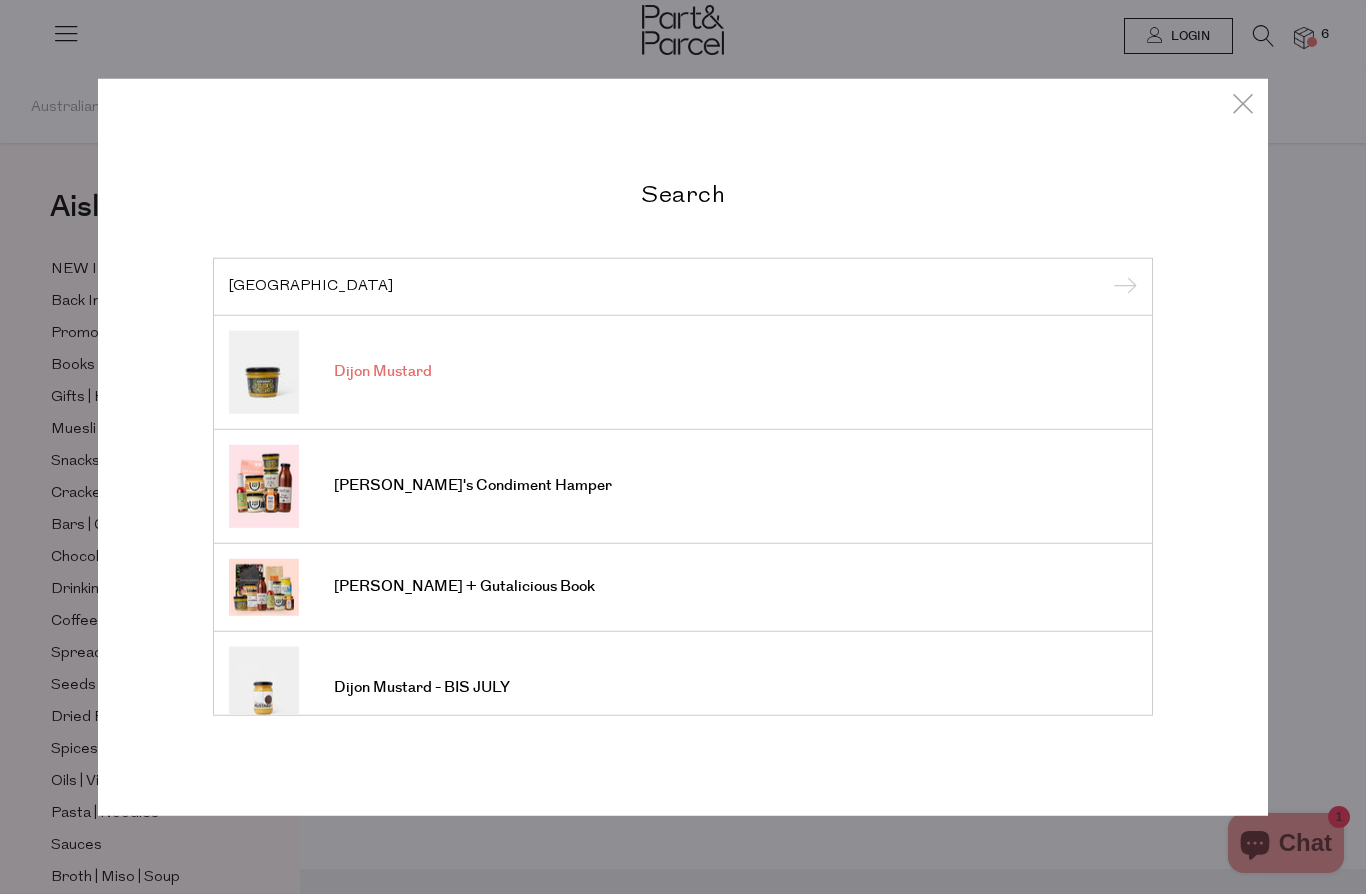 type on "Dijon" 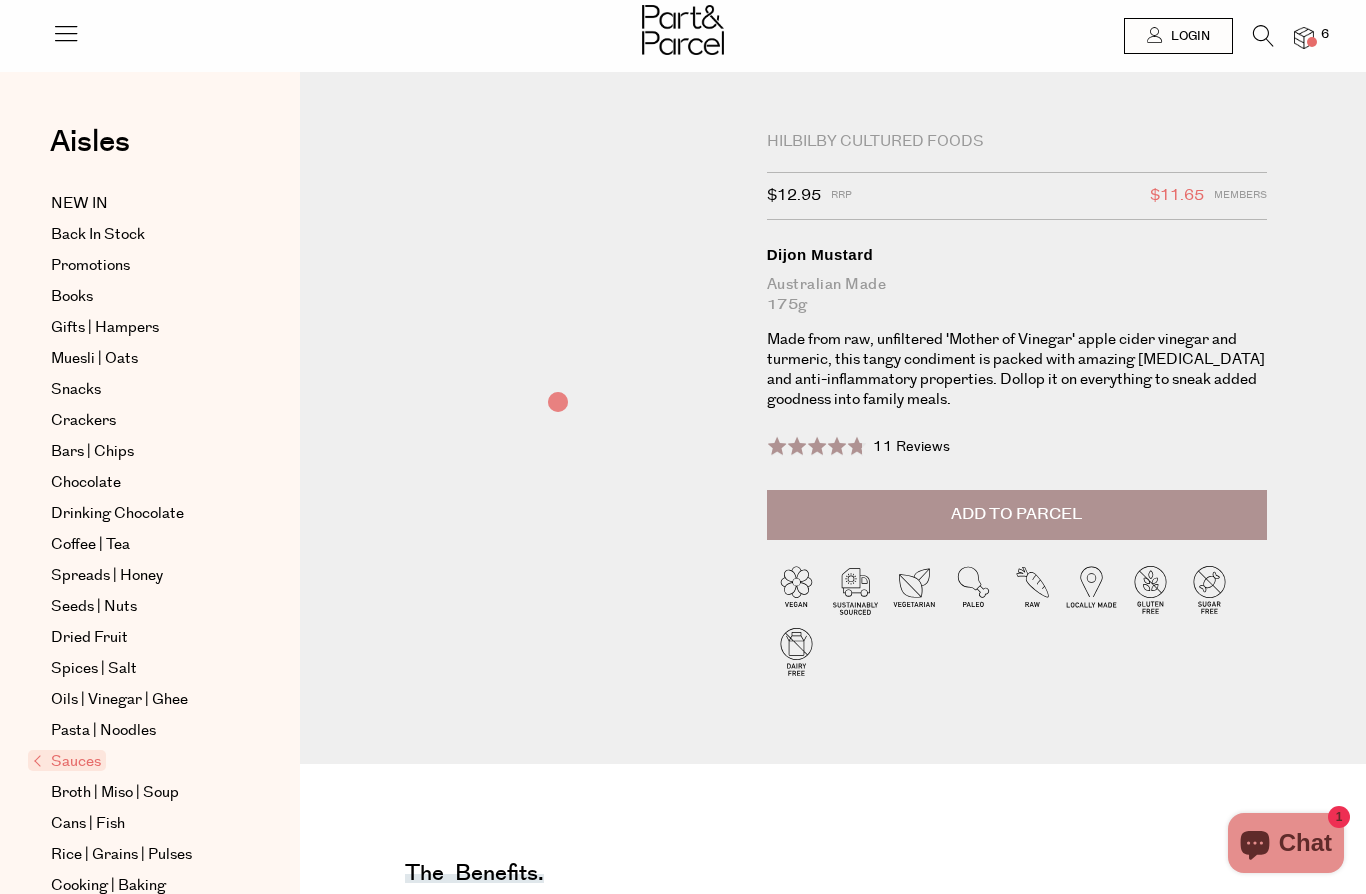 scroll, scrollTop: 0, scrollLeft: 0, axis: both 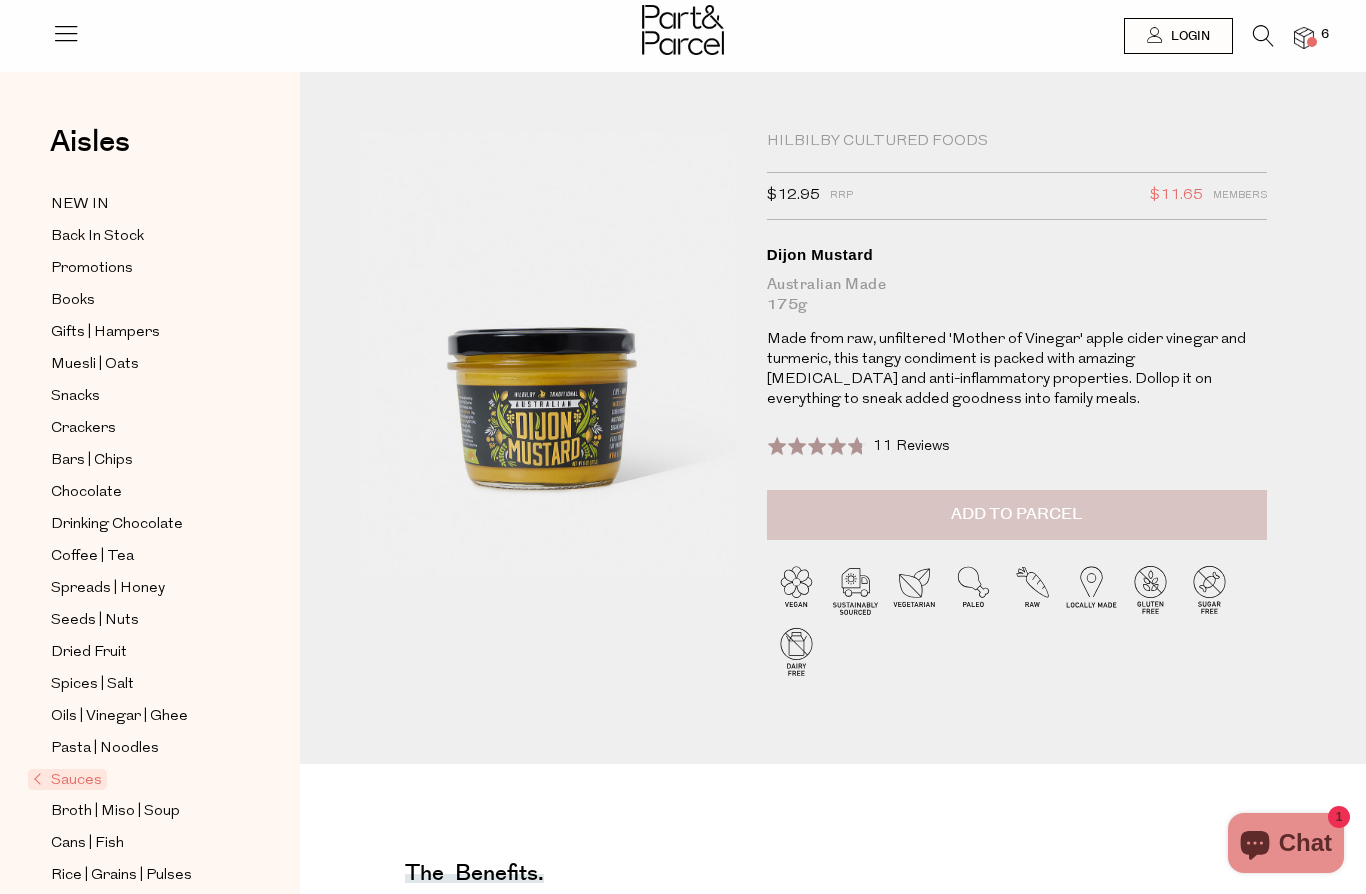 click on "Add to Parcel" at bounding box center (1017, 515) 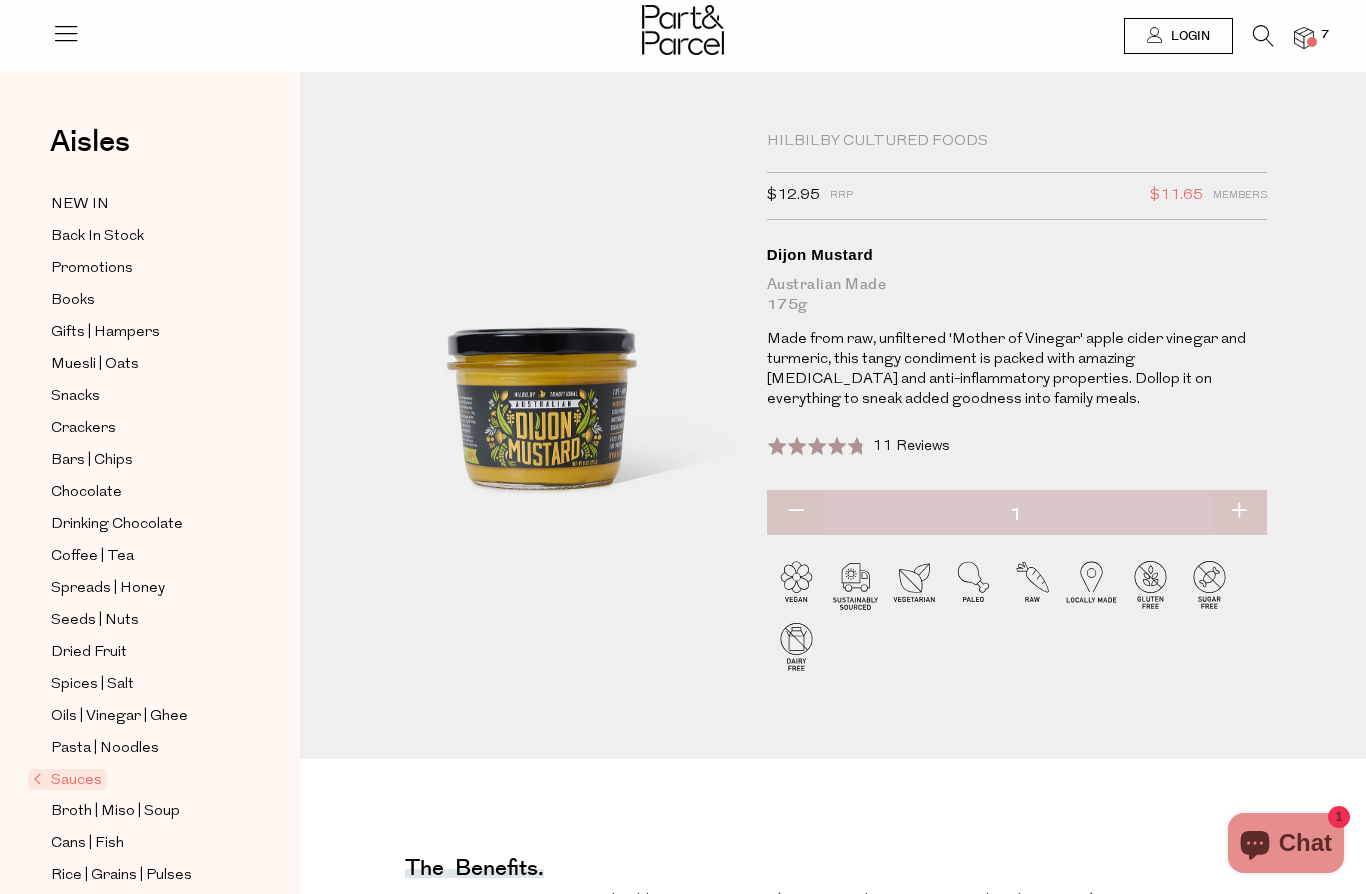 click at bounding box center (1263, 36) 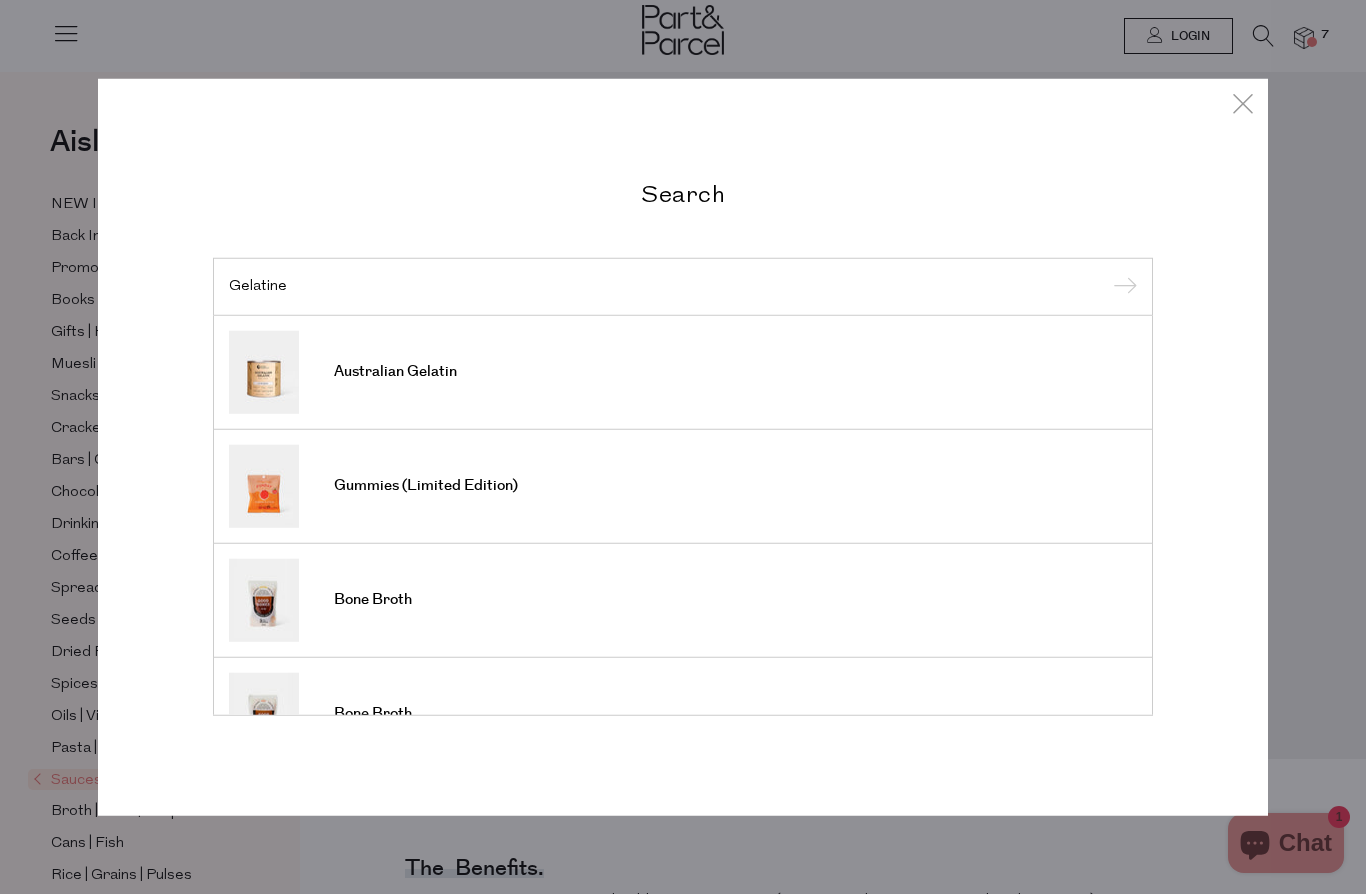 scroll, scrollTop: 0, scrollLeft: 0, axis: both 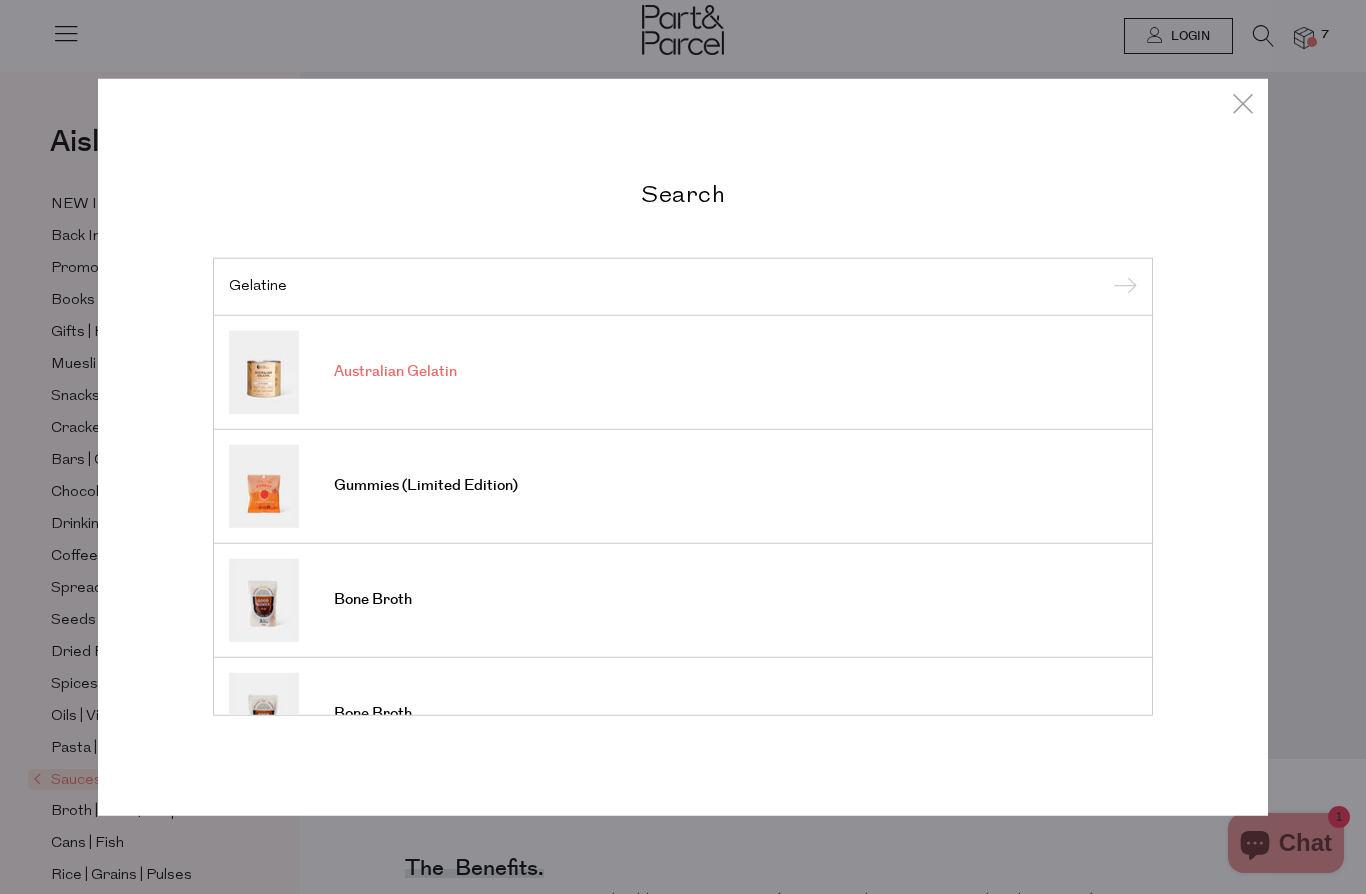 type on "Gelatine" 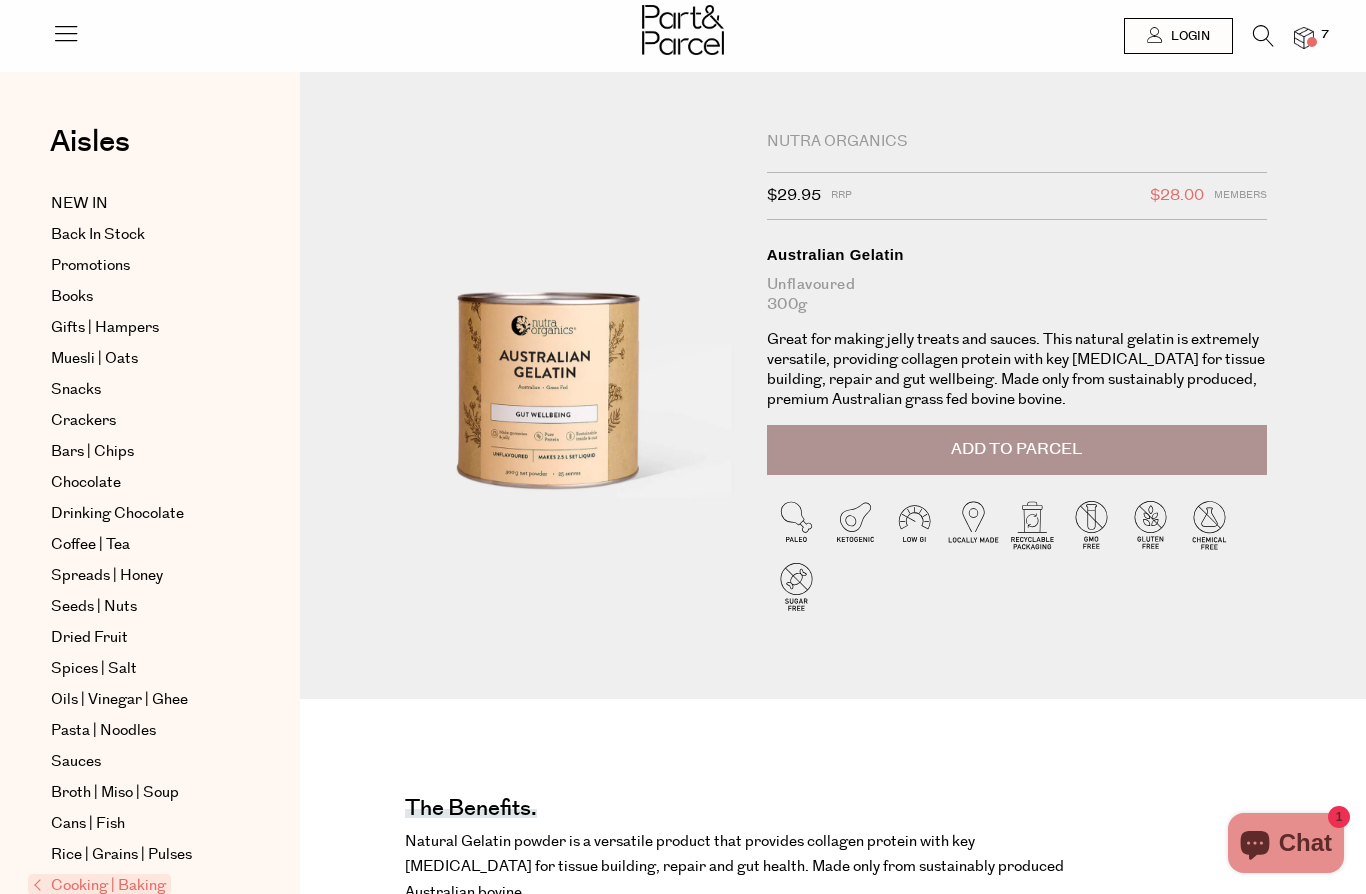 scroll, scrollTop: 0, scrollLeft: 0, axis: both 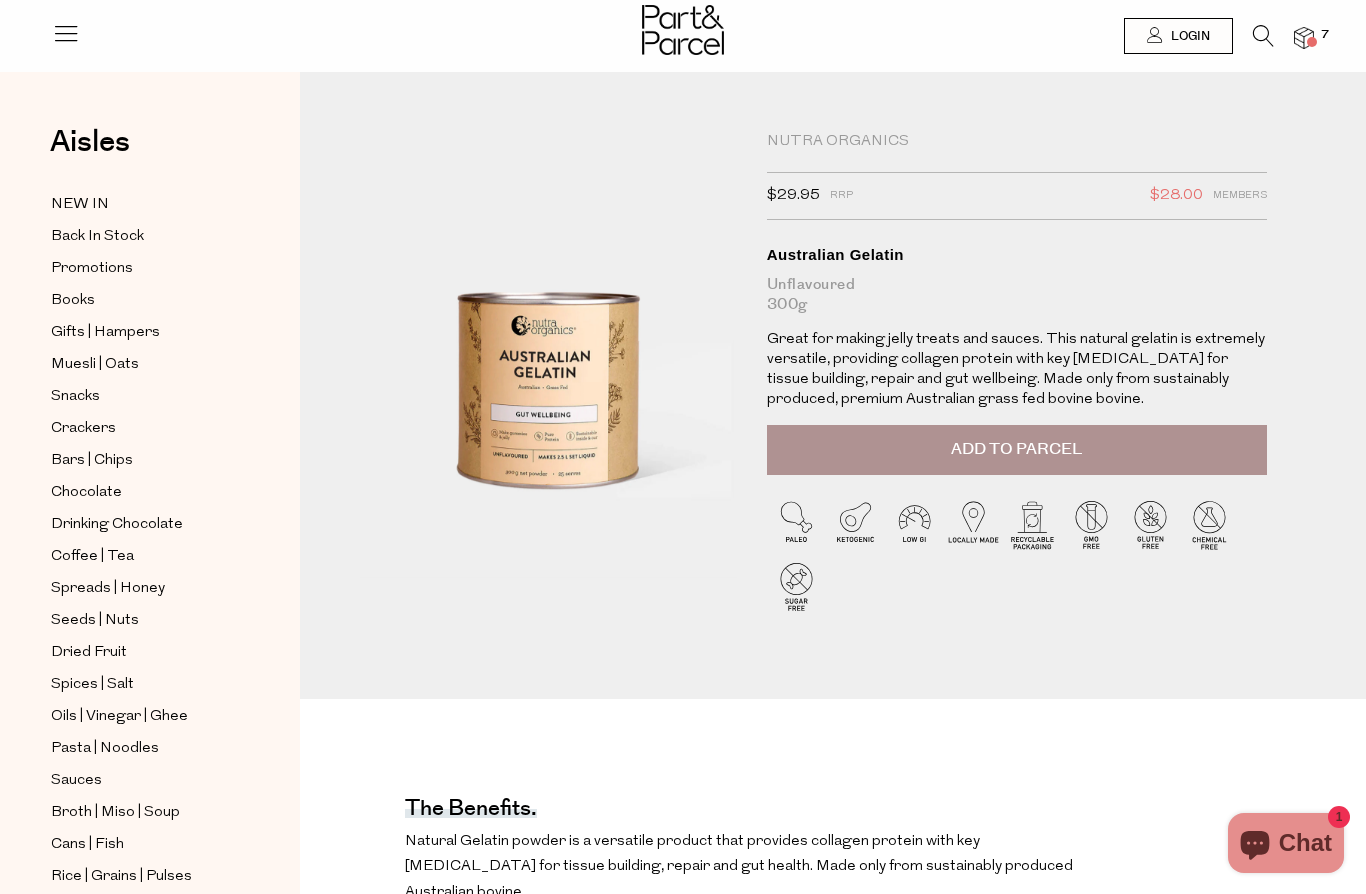 click at bounding box center (1263, 36) 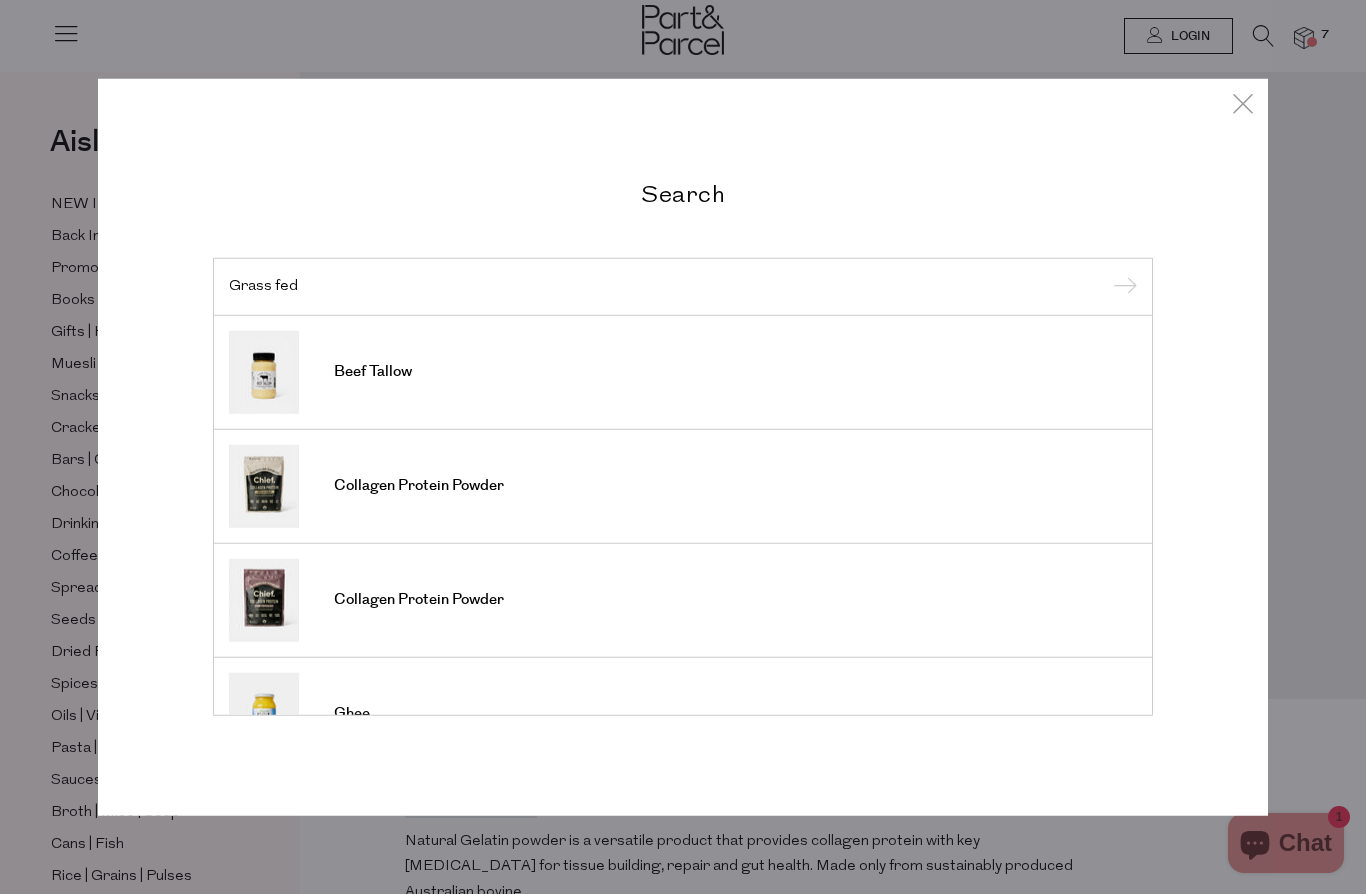 scroll, scrollTop: 0, scrollLeft: 0, axis: both 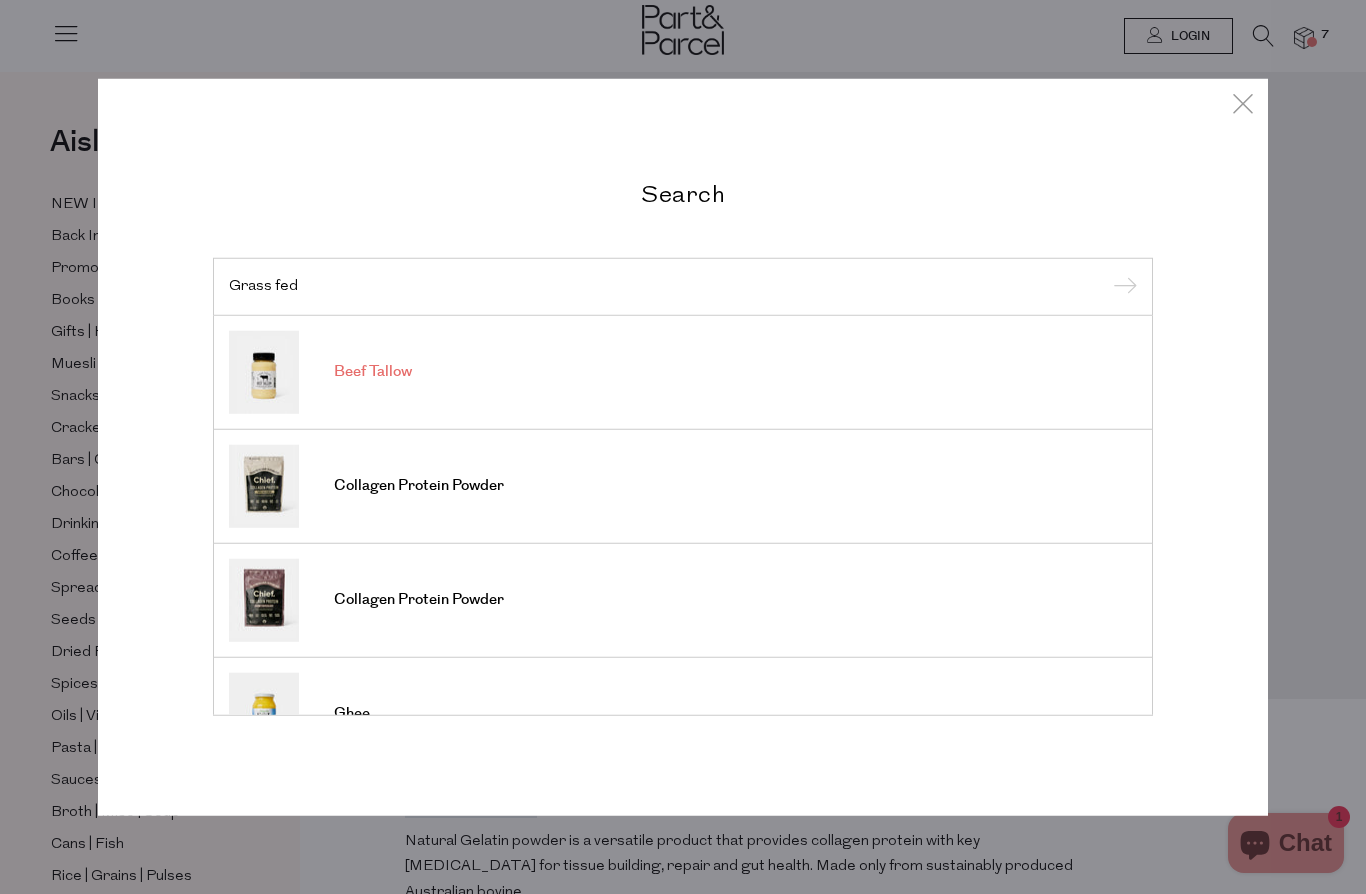 type on "Grass fed" 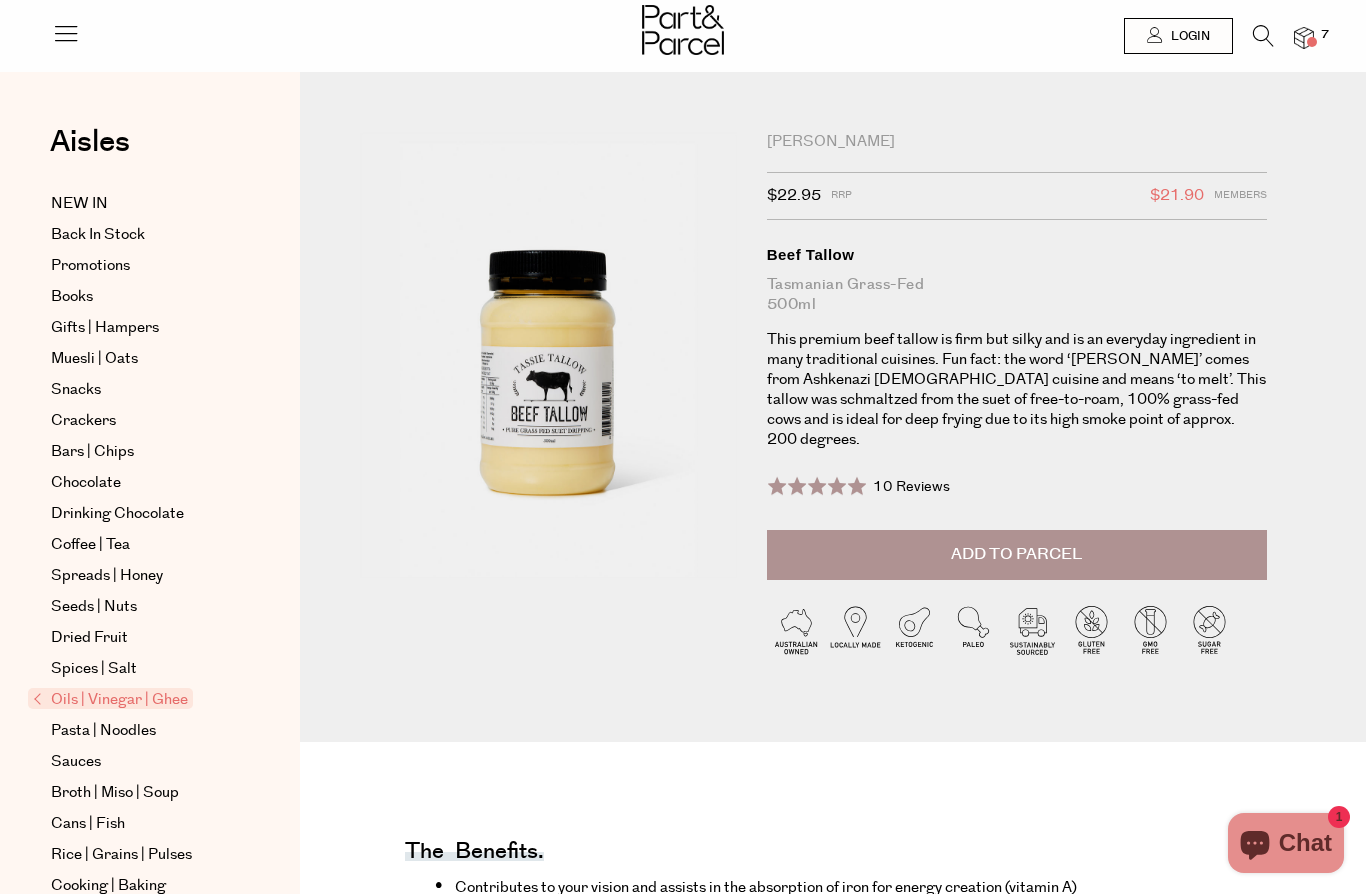scroll, scrollTop: 0, scrollLeft: 0, axis: both 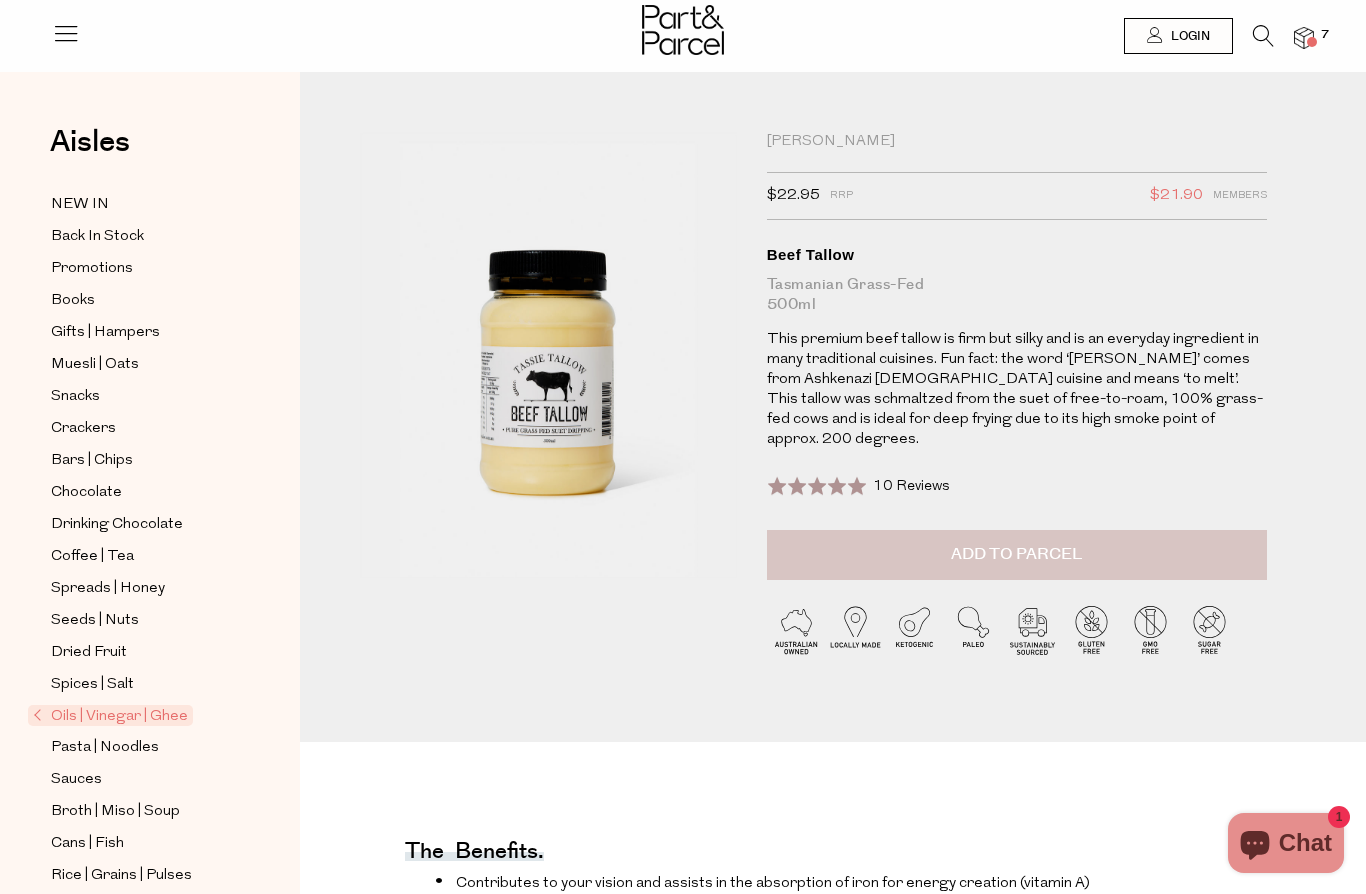 click on "Add to Parcel" at bounding box center [1016, 554] 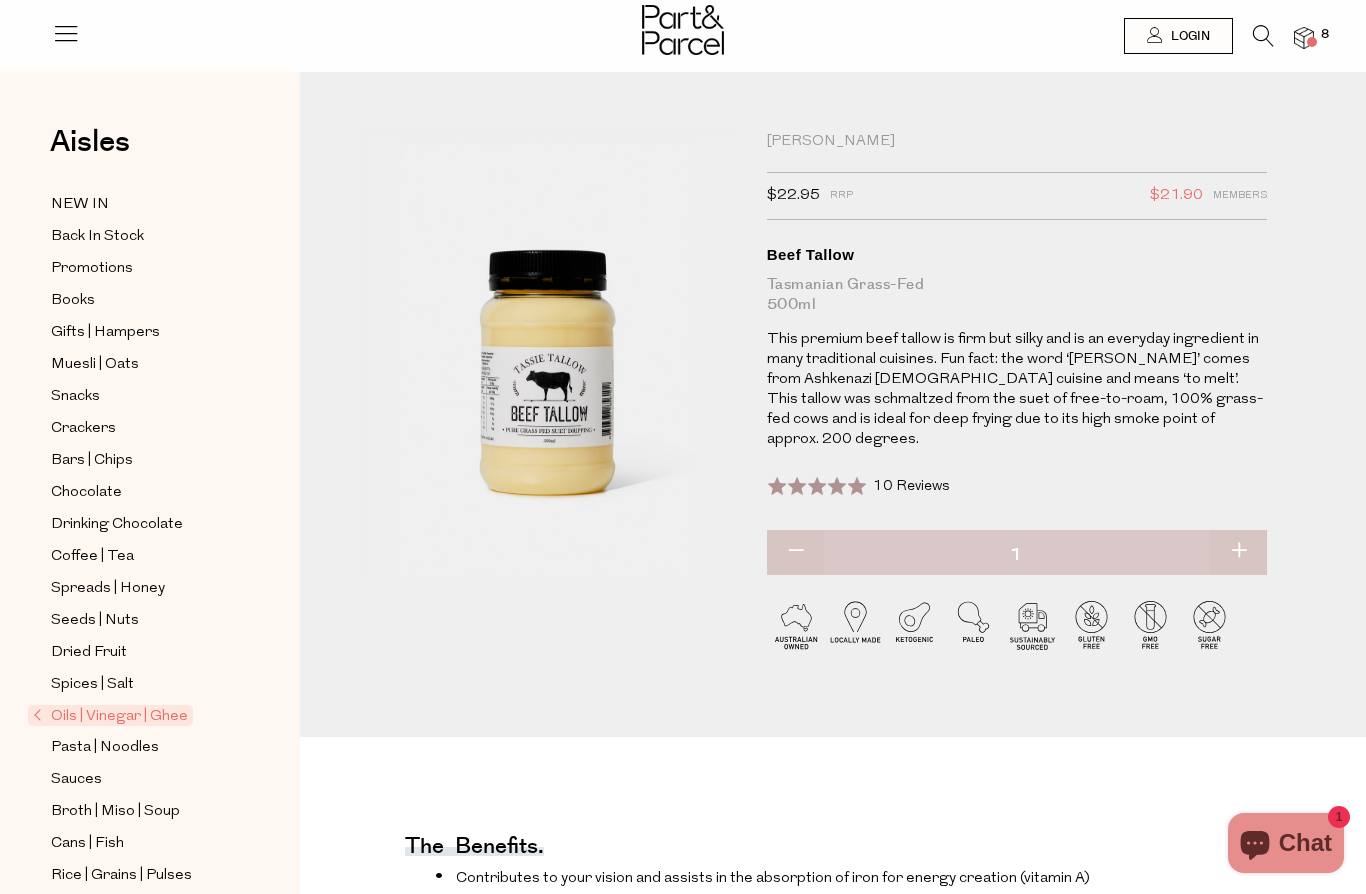 click at bounding box center (1263, 36) 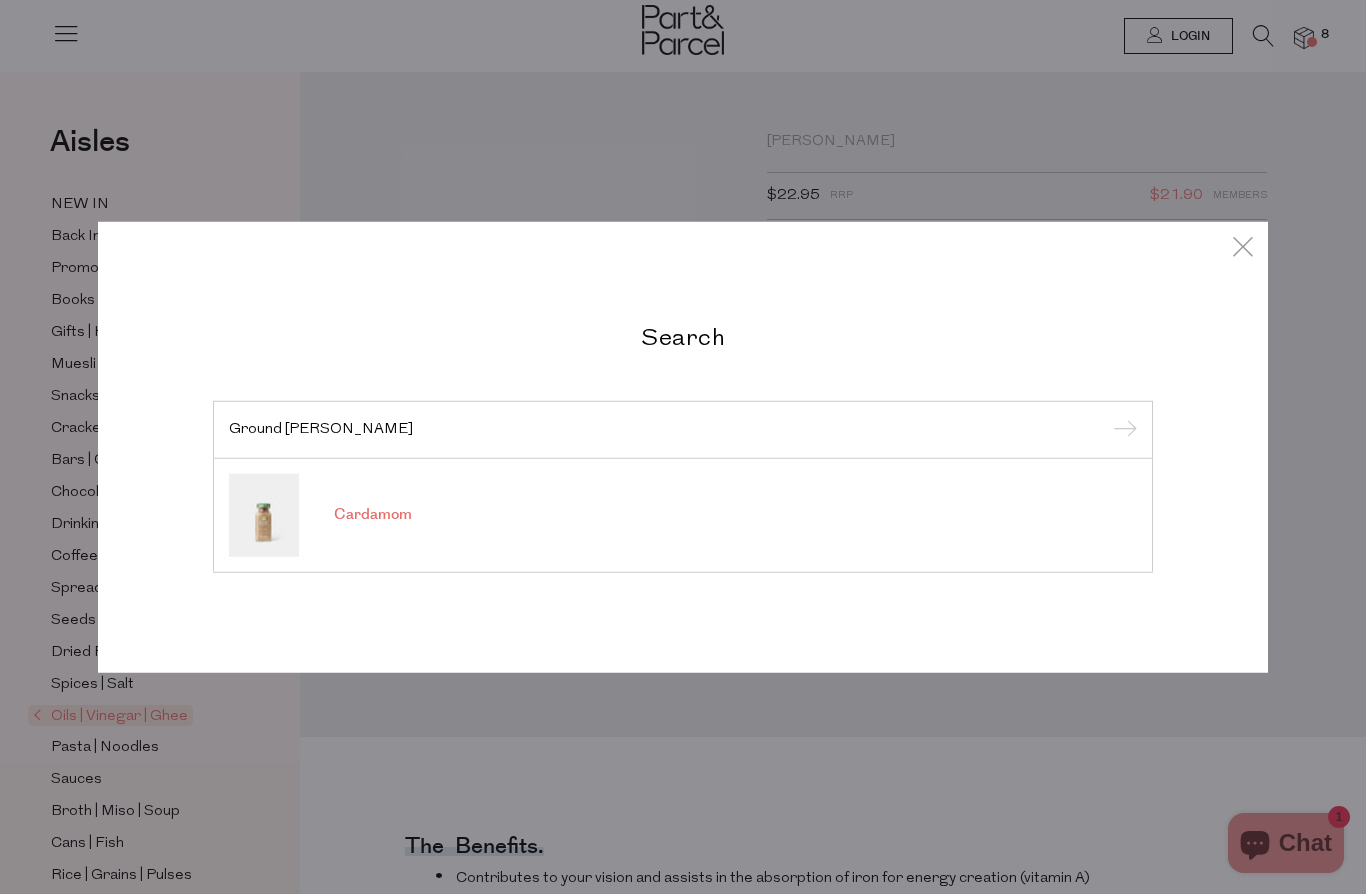 type on "Ground carda" 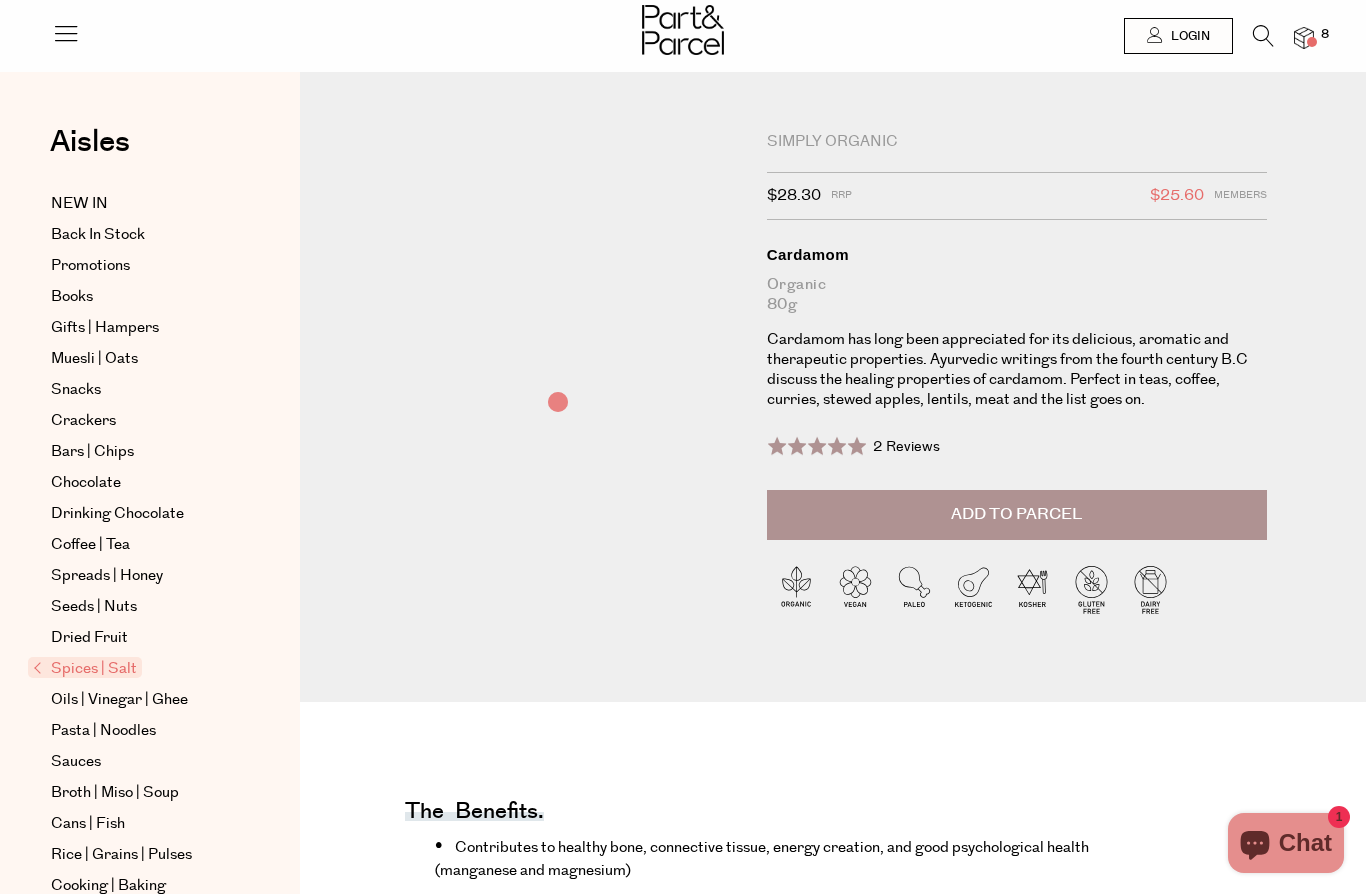scroll, scrollTop: 0, scrollLeft: 0, axis: both 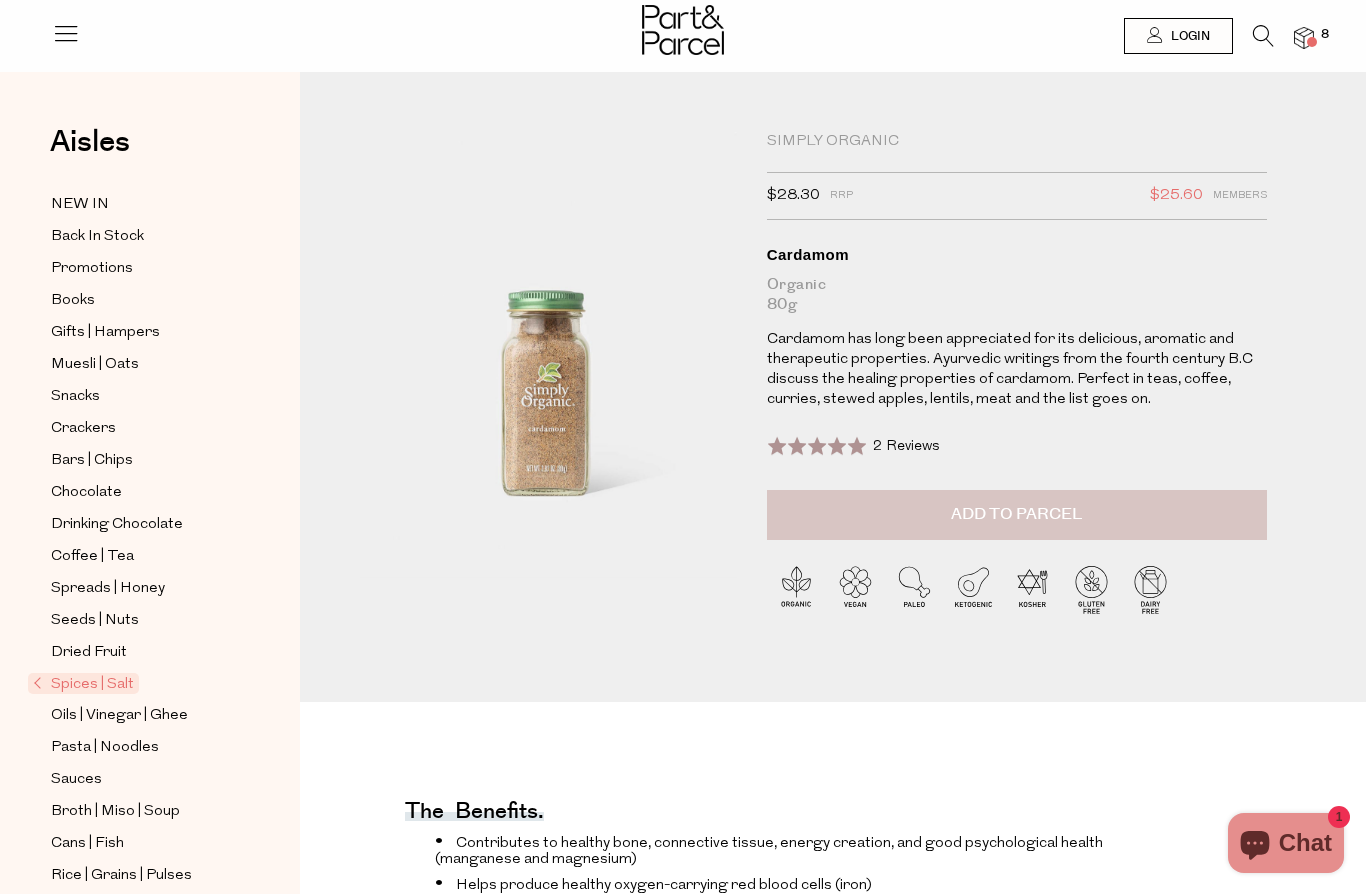 click on "Add to Parcel" at bounding box center (1017, 515) 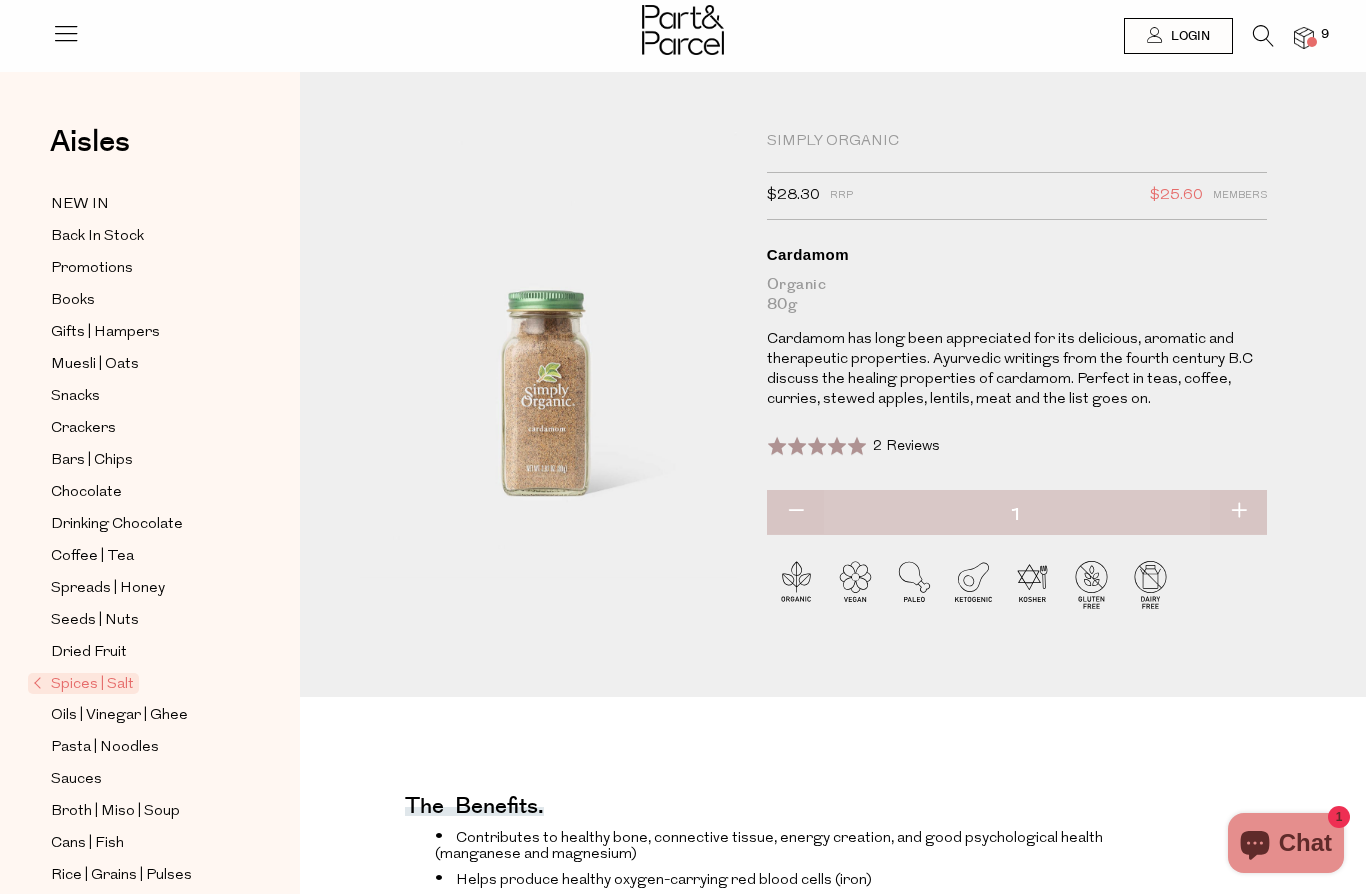 click at bounding box center (1263, 36) 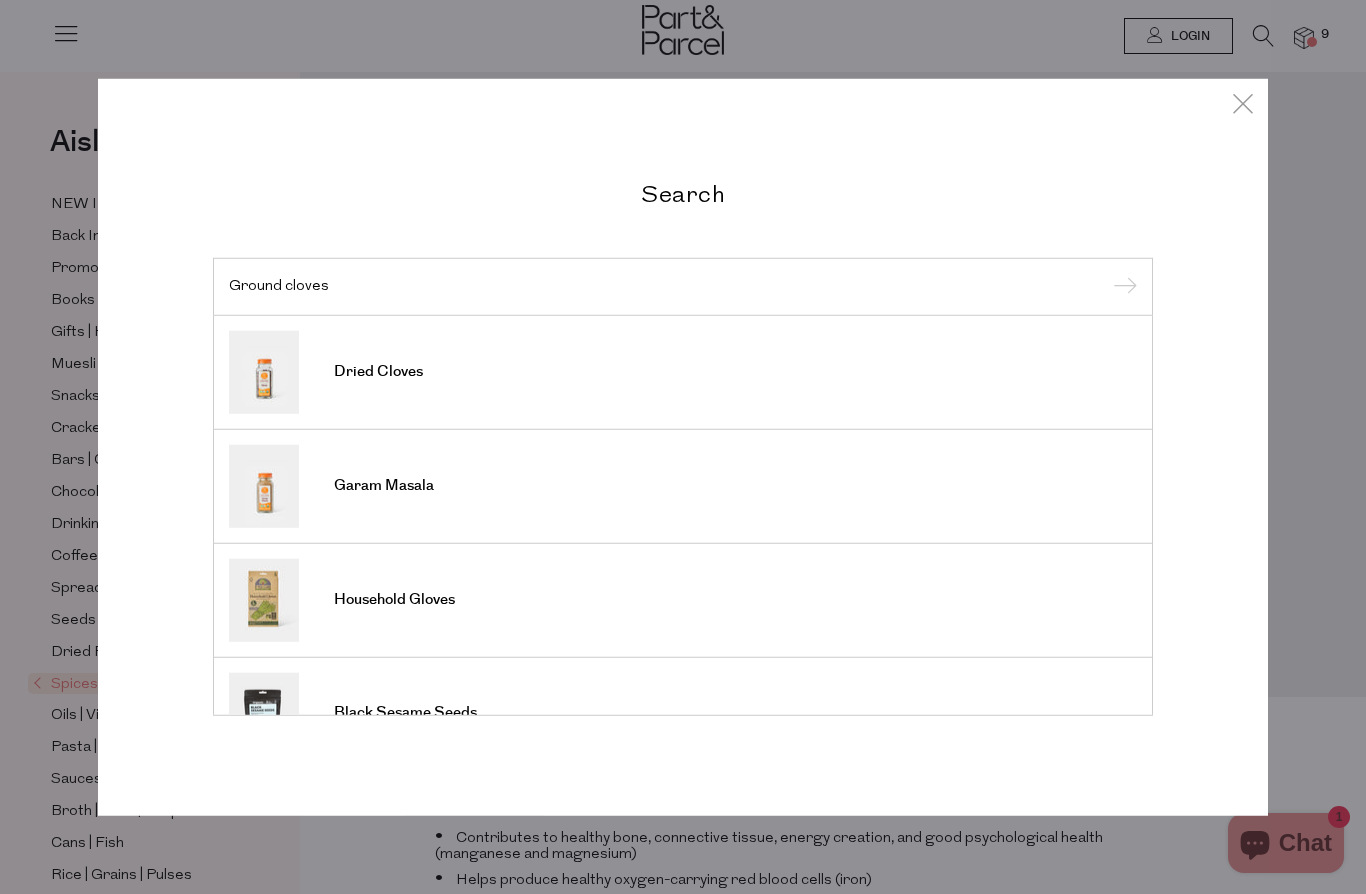 type on "Ground cloves" 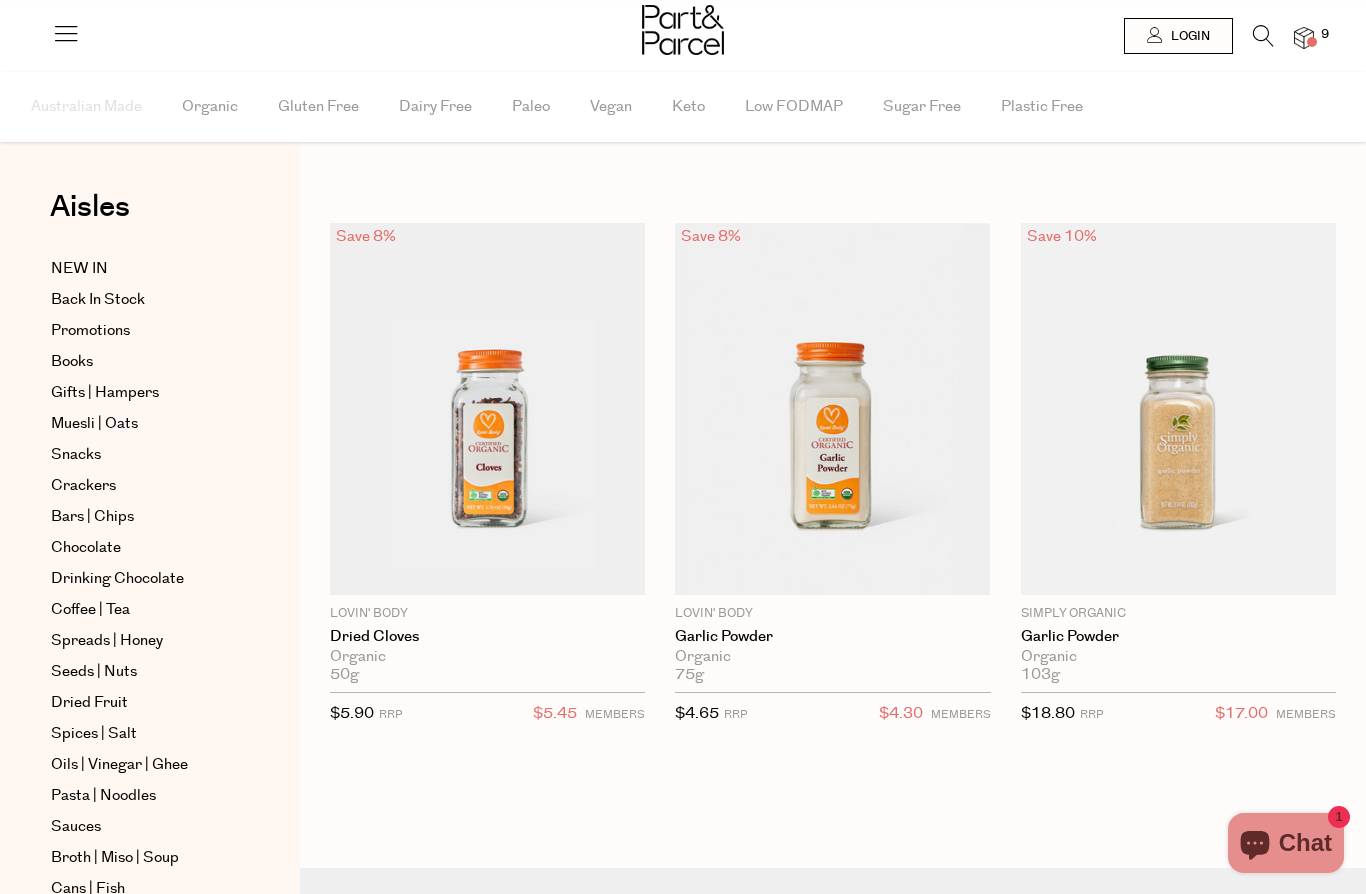 scroll, scrollTop: 0, scrollLeft: 0, axis: both 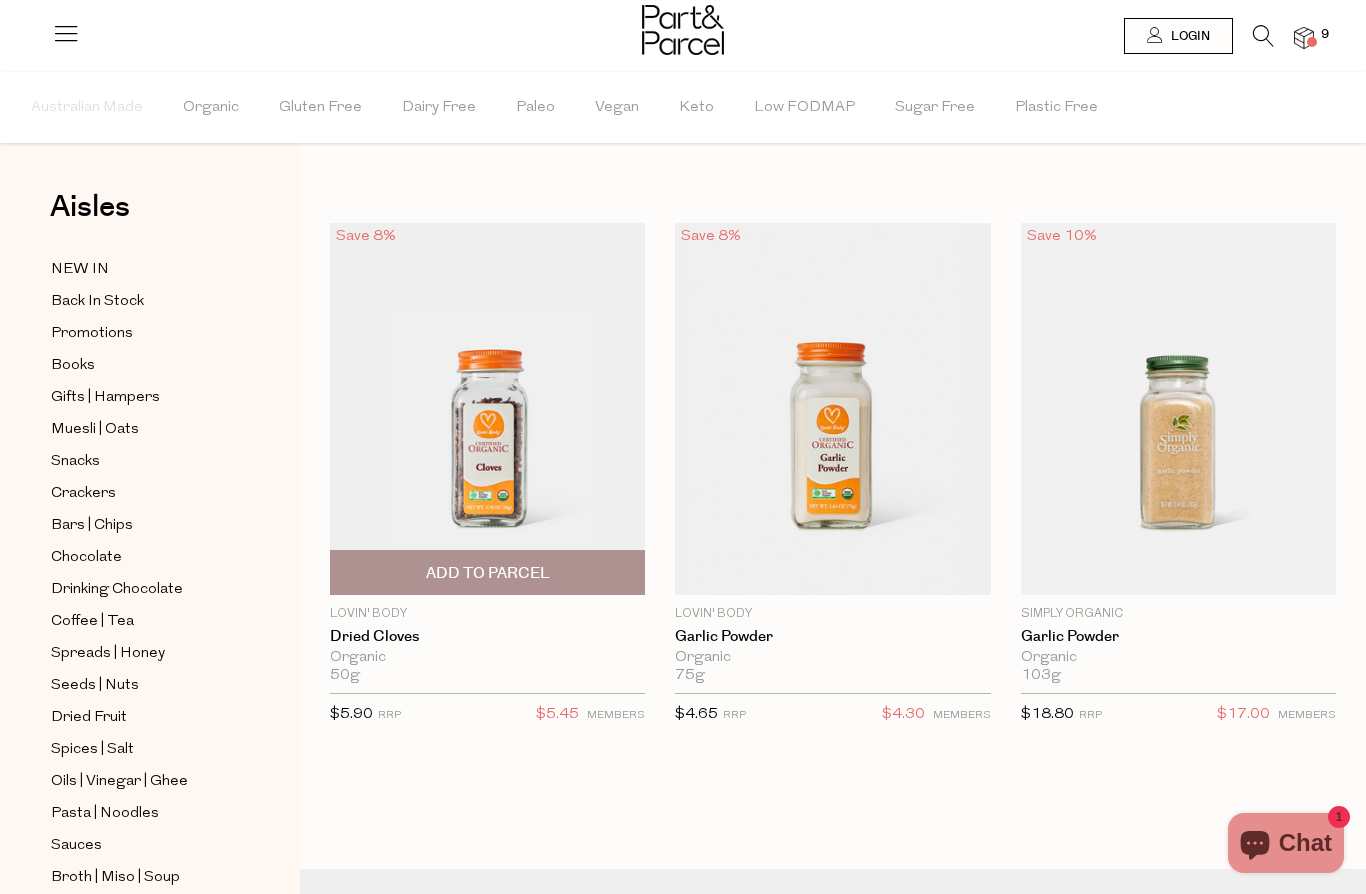 click at bounding box center (487, 409) 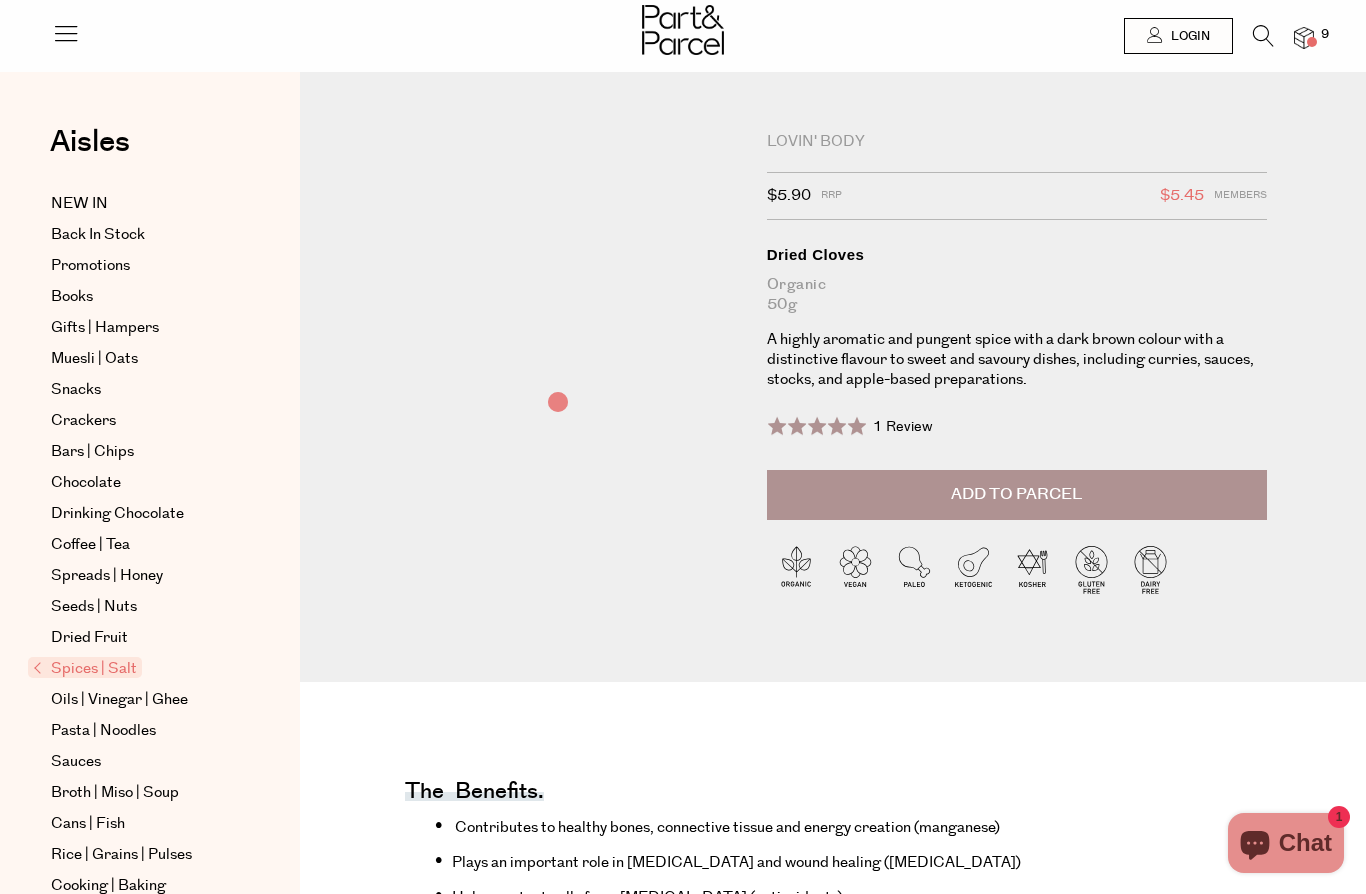 scroll, scrollTop: 0, scrollLeft: 0, axis: both 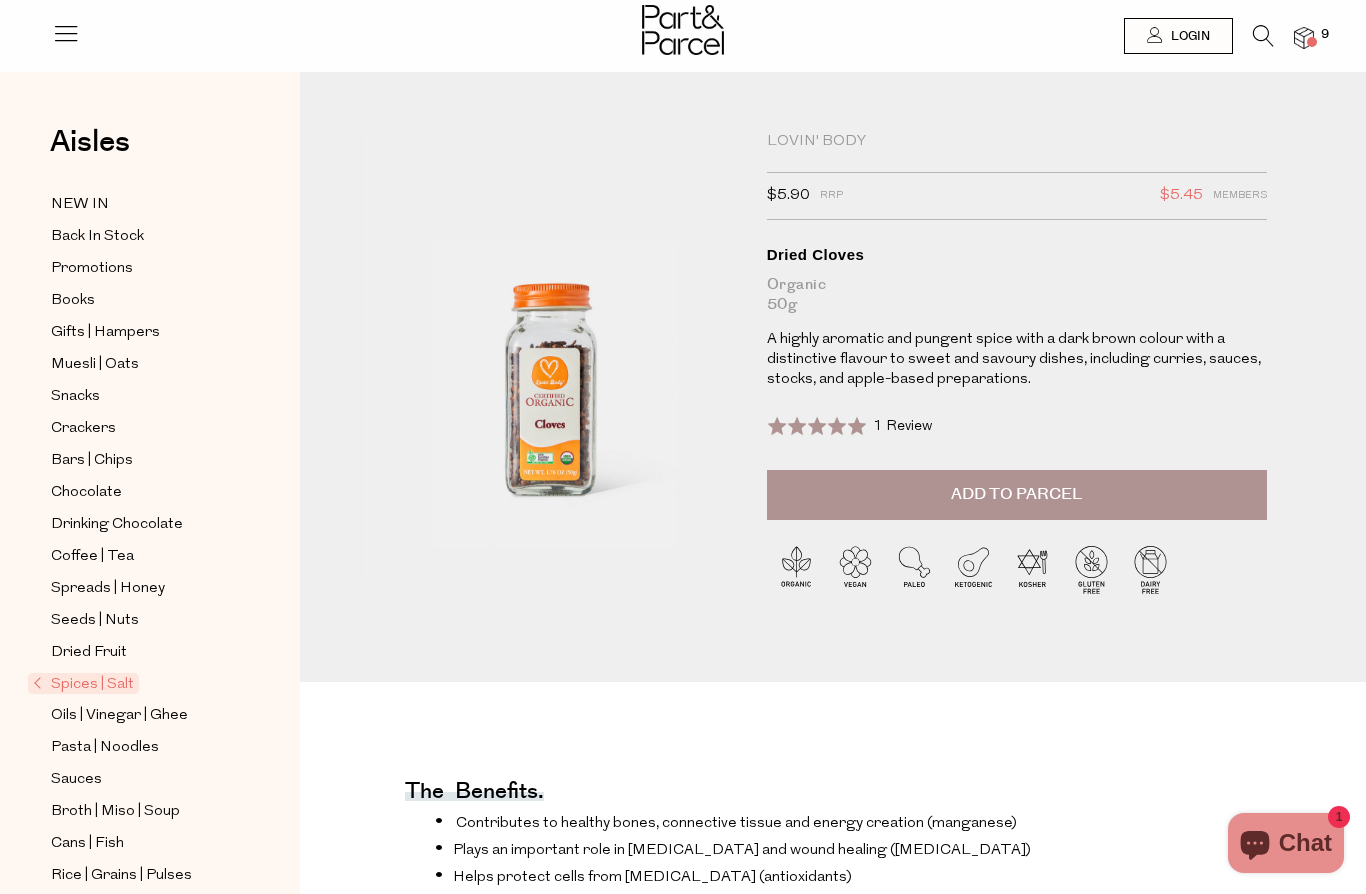 click at bounding box center [1253, 40] 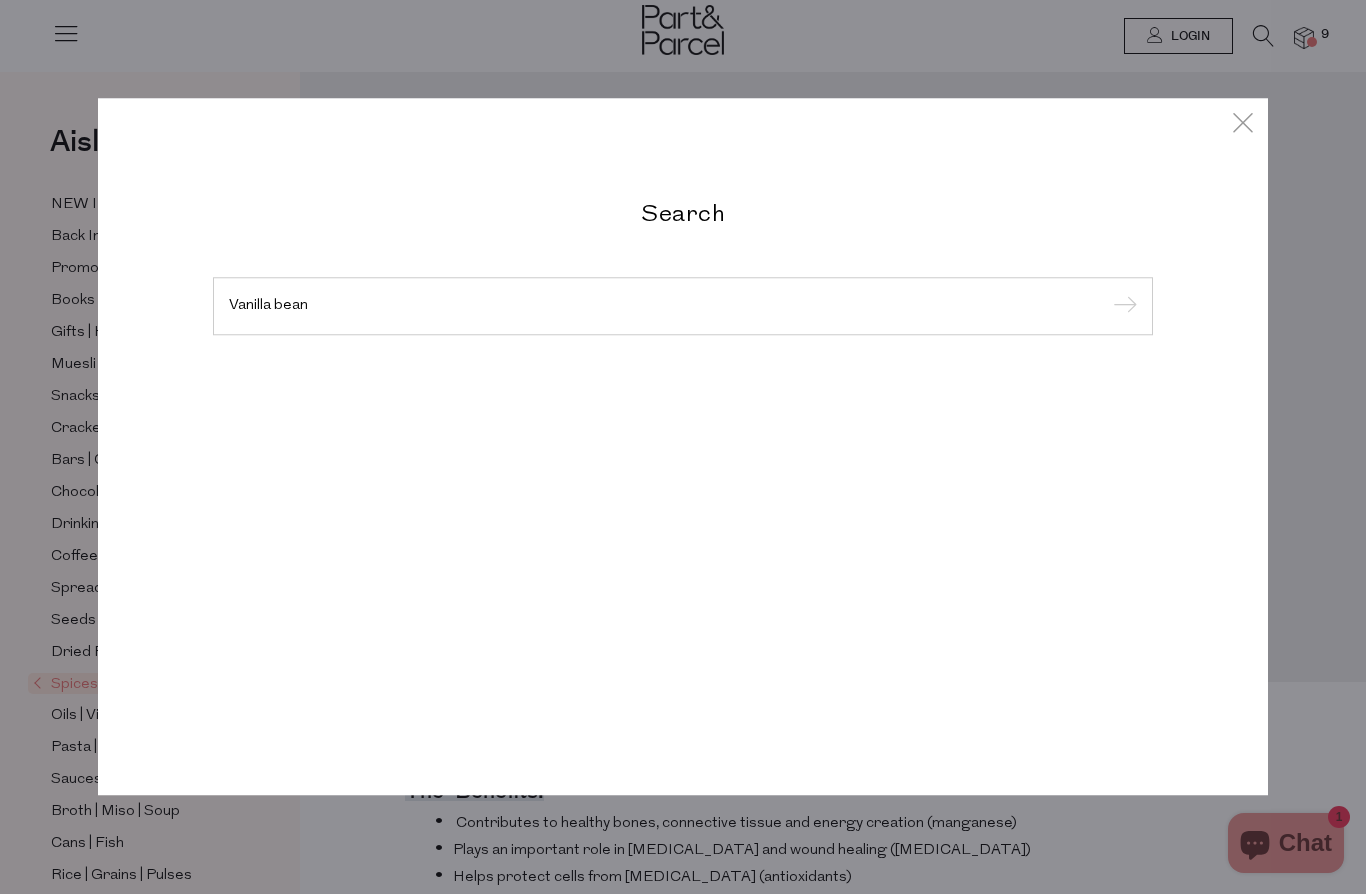 type on "Vanilla bean" 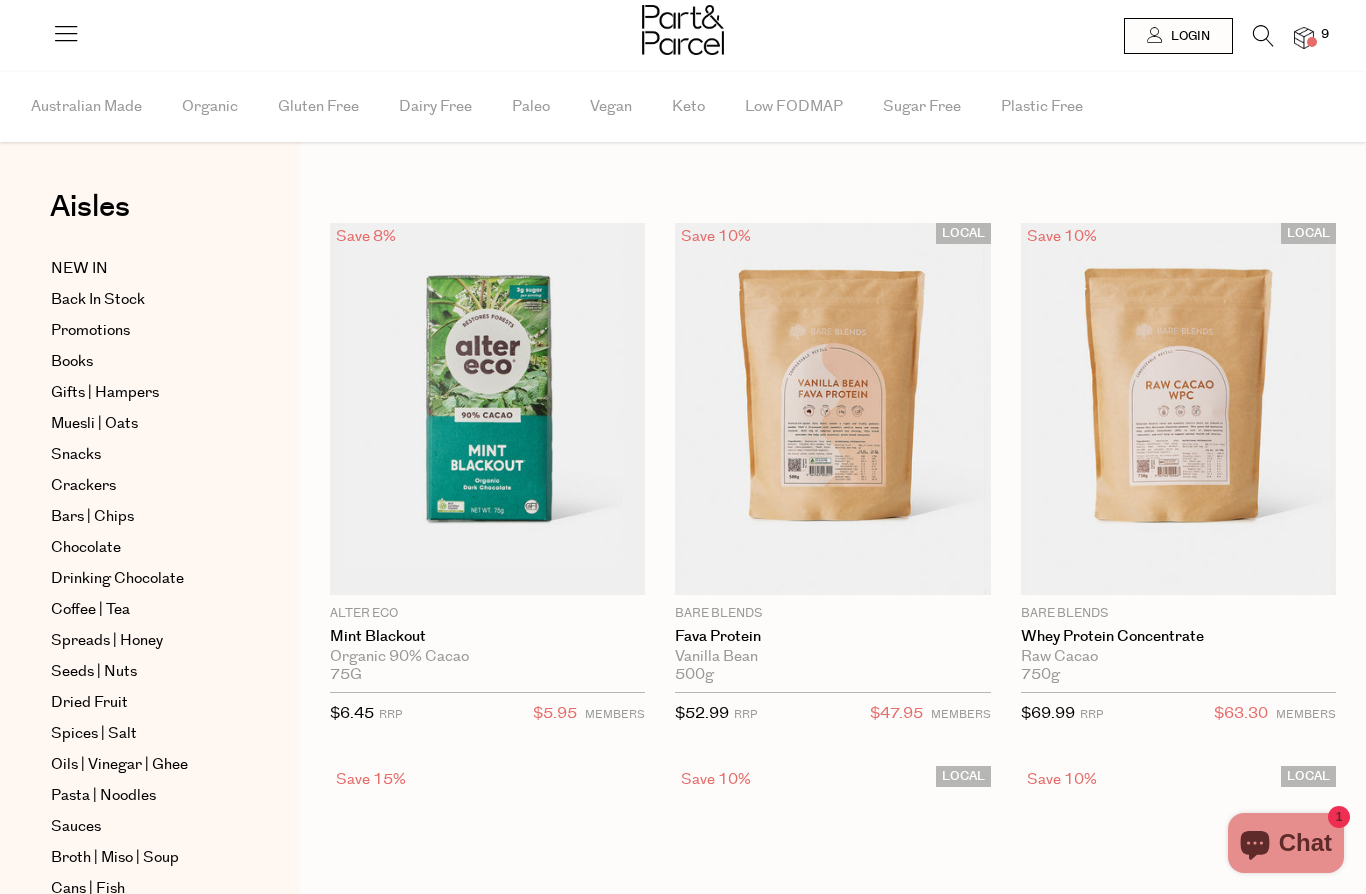 scroll, scrollTop: 0, scrollLeft: 0, axis: both 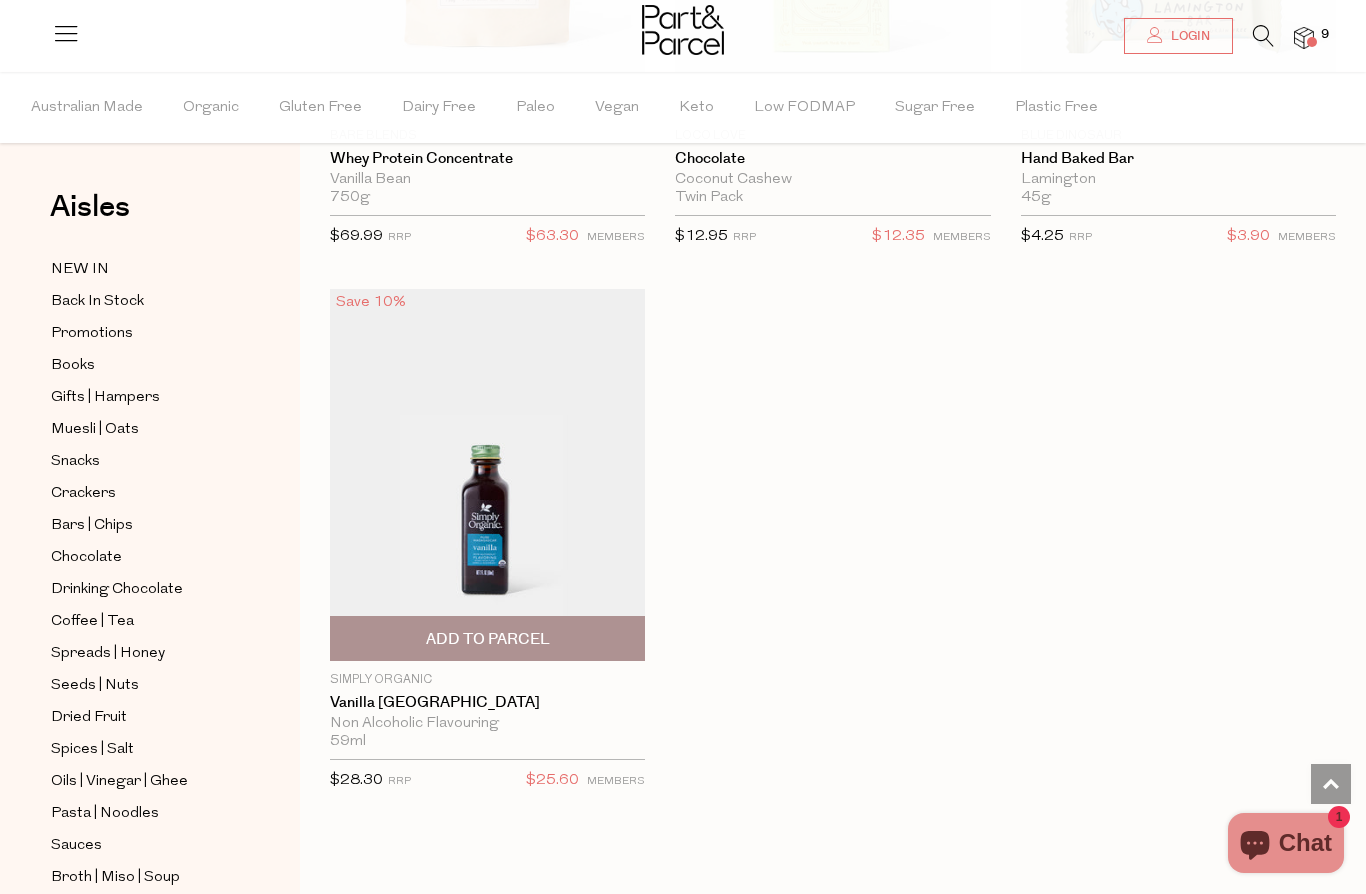 click on "Add To Parcel" at bounding box center (487, 638) 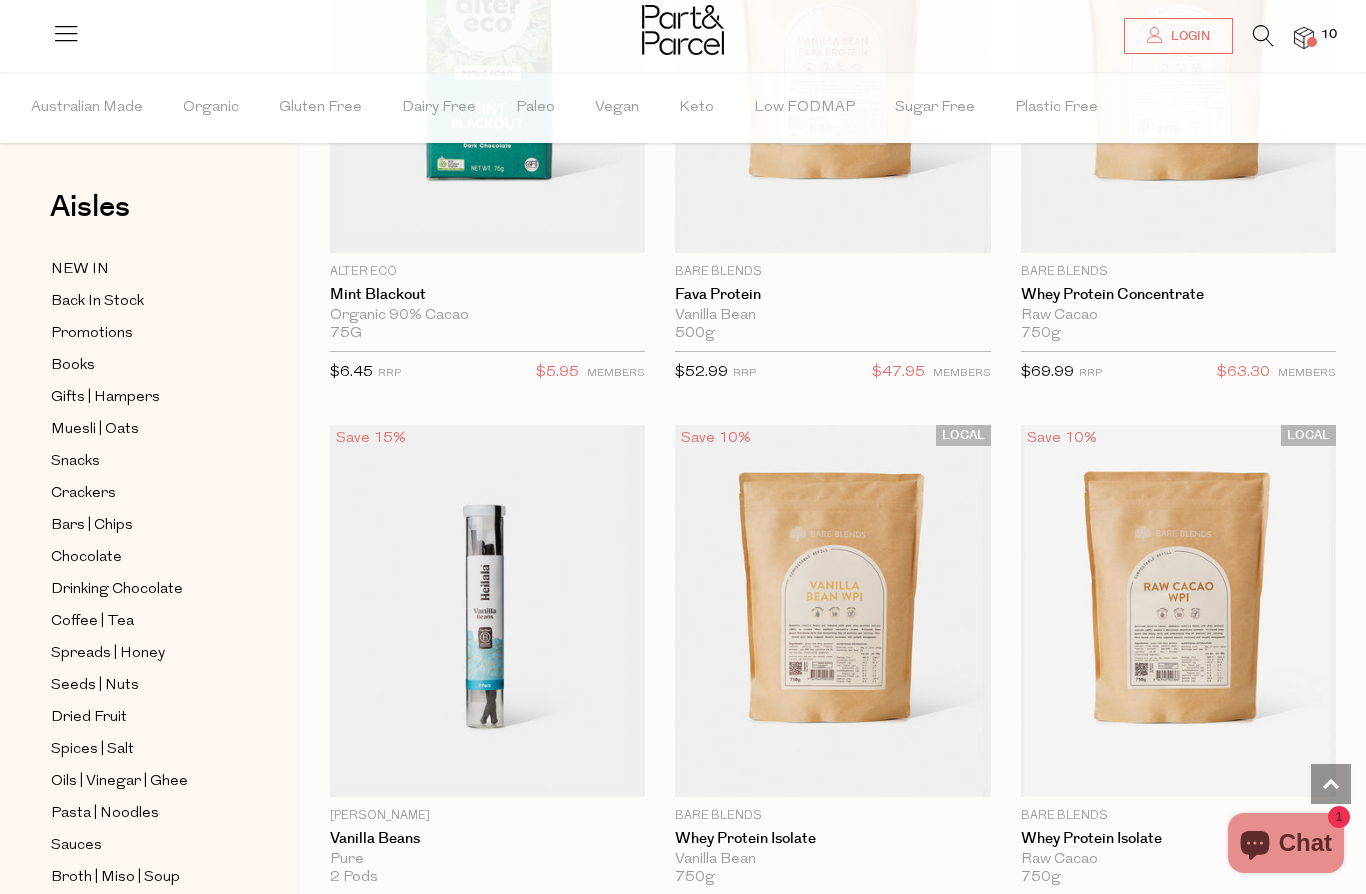 scroll, scrollTop: 0, scrollLeft: 0, axis: both 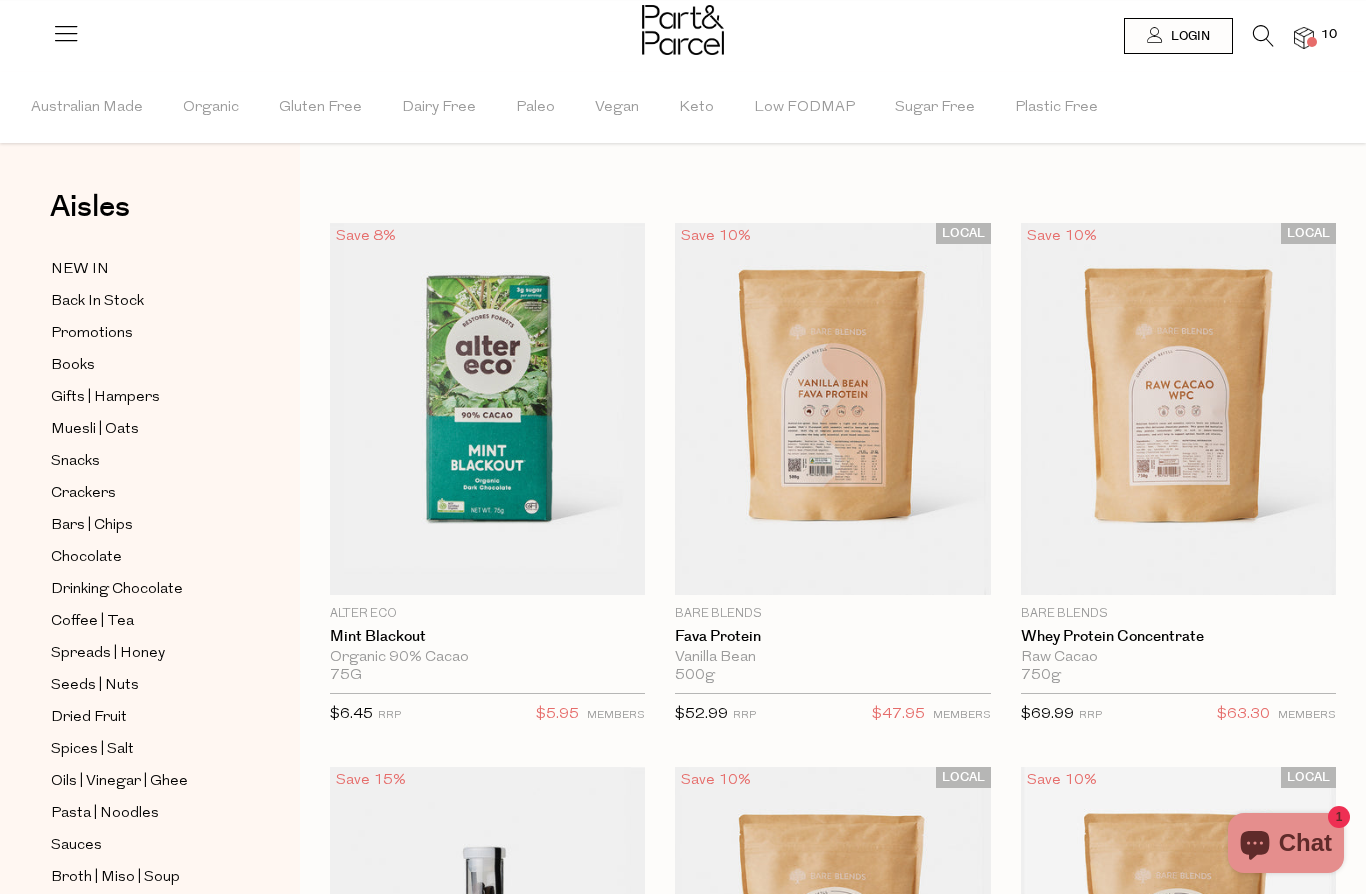 click at bounding box center (1263, 36) 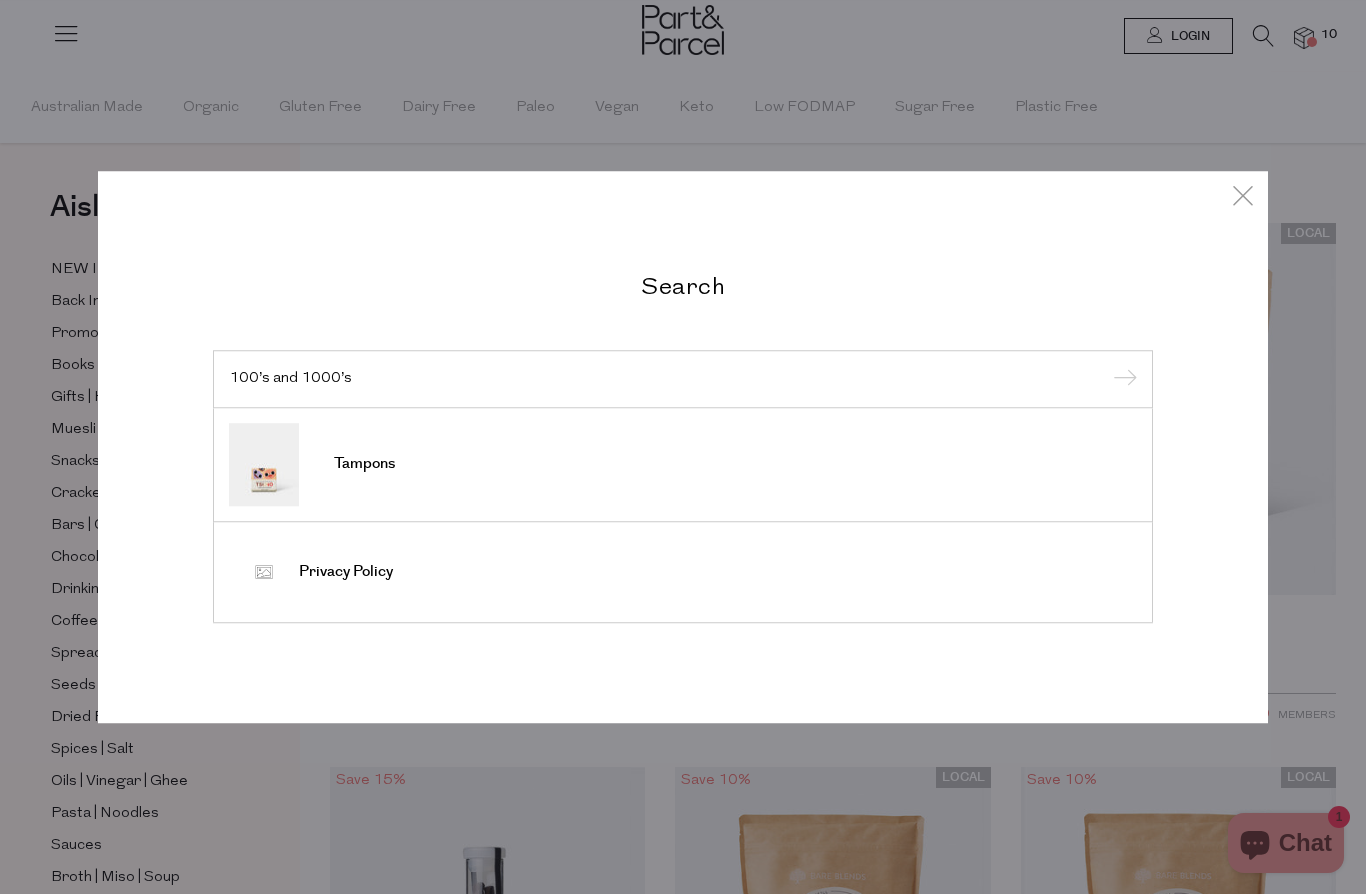type on "100’s and 1000’s" 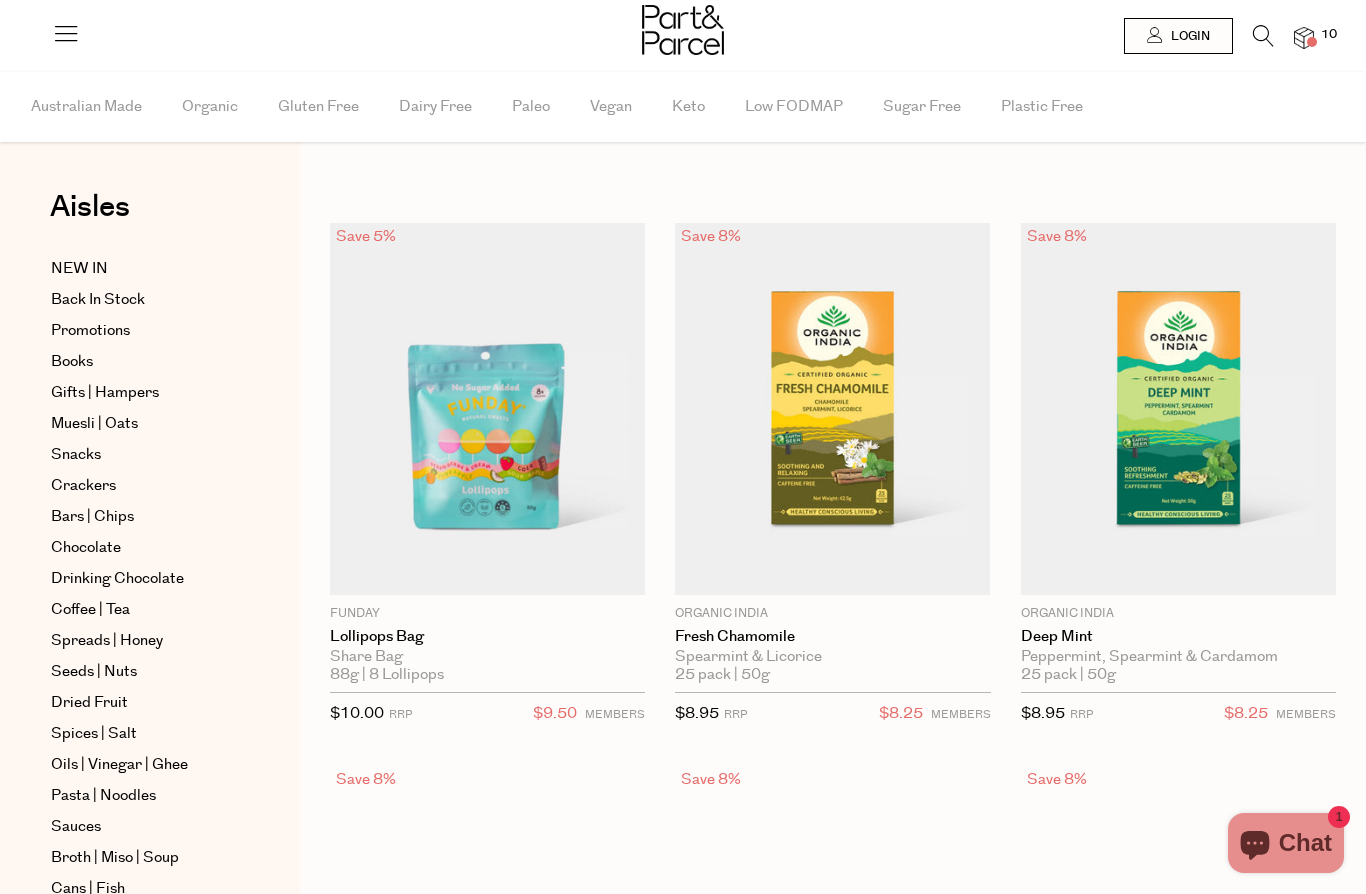 scroll, scrollTop: 0, scrollLeft: 0, axis: both 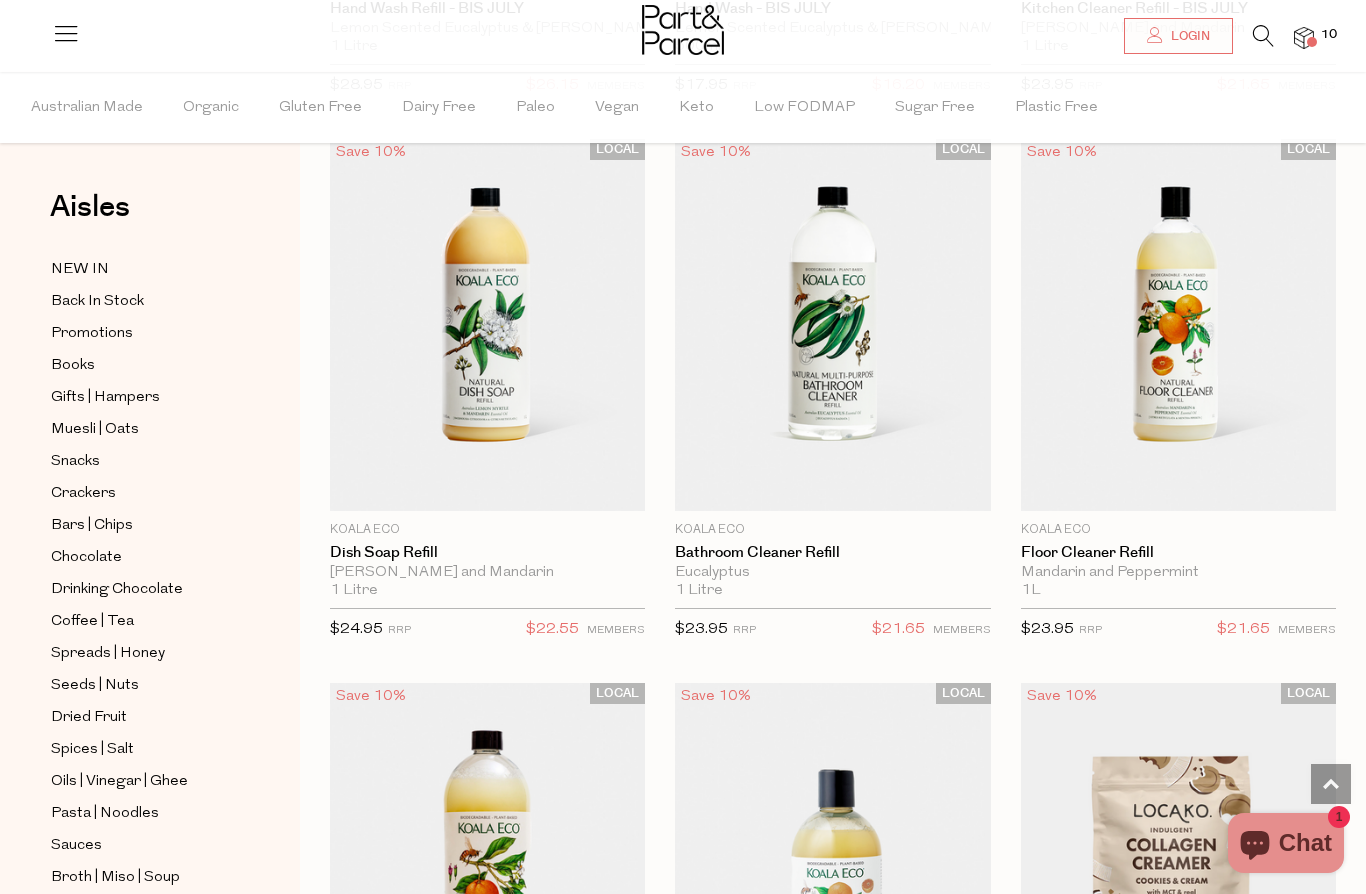 click at bounding box center [1263, 36] 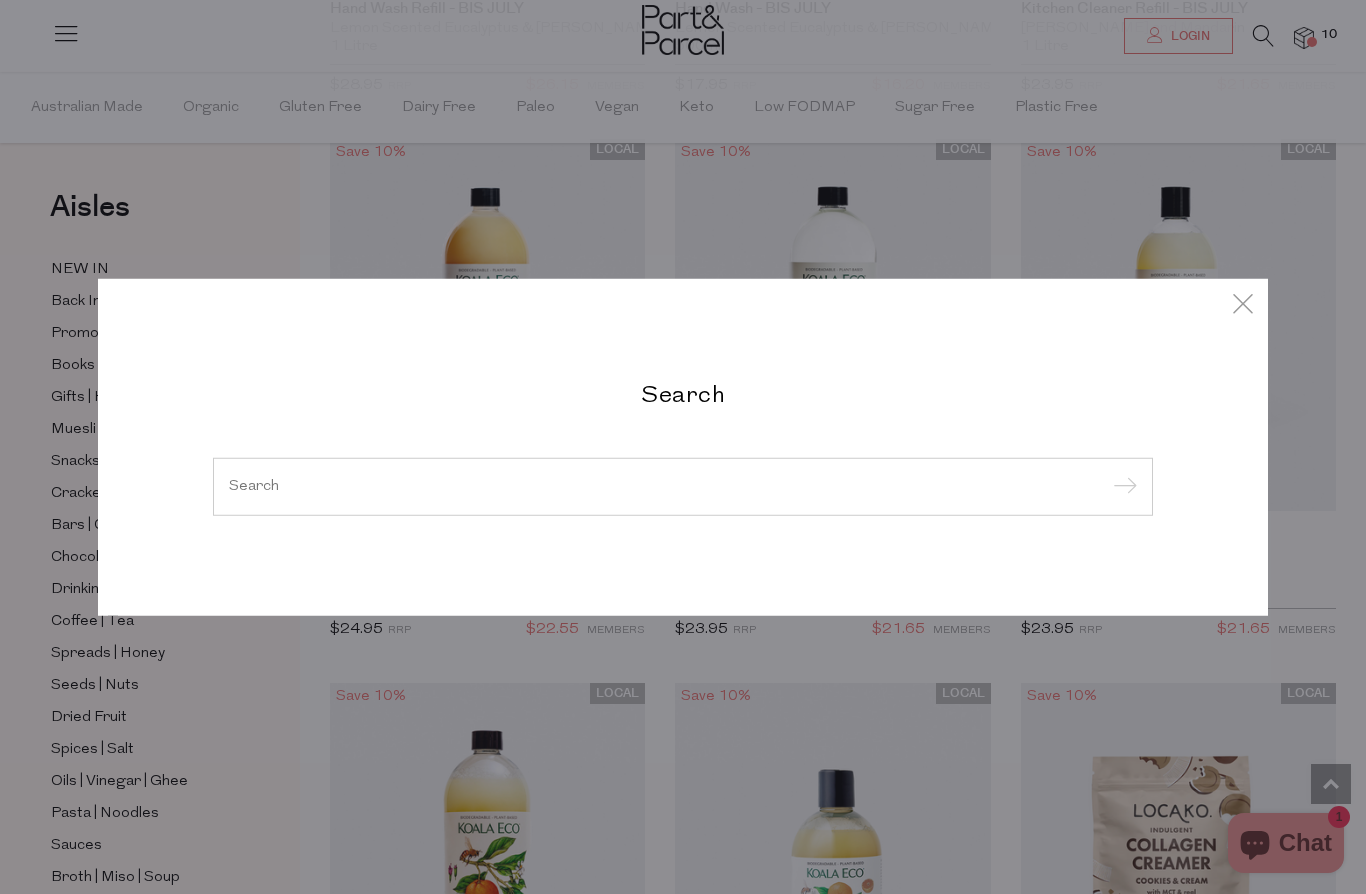 scroll, scrollTop: 9332, scrollLeft: 0, axis: vertical 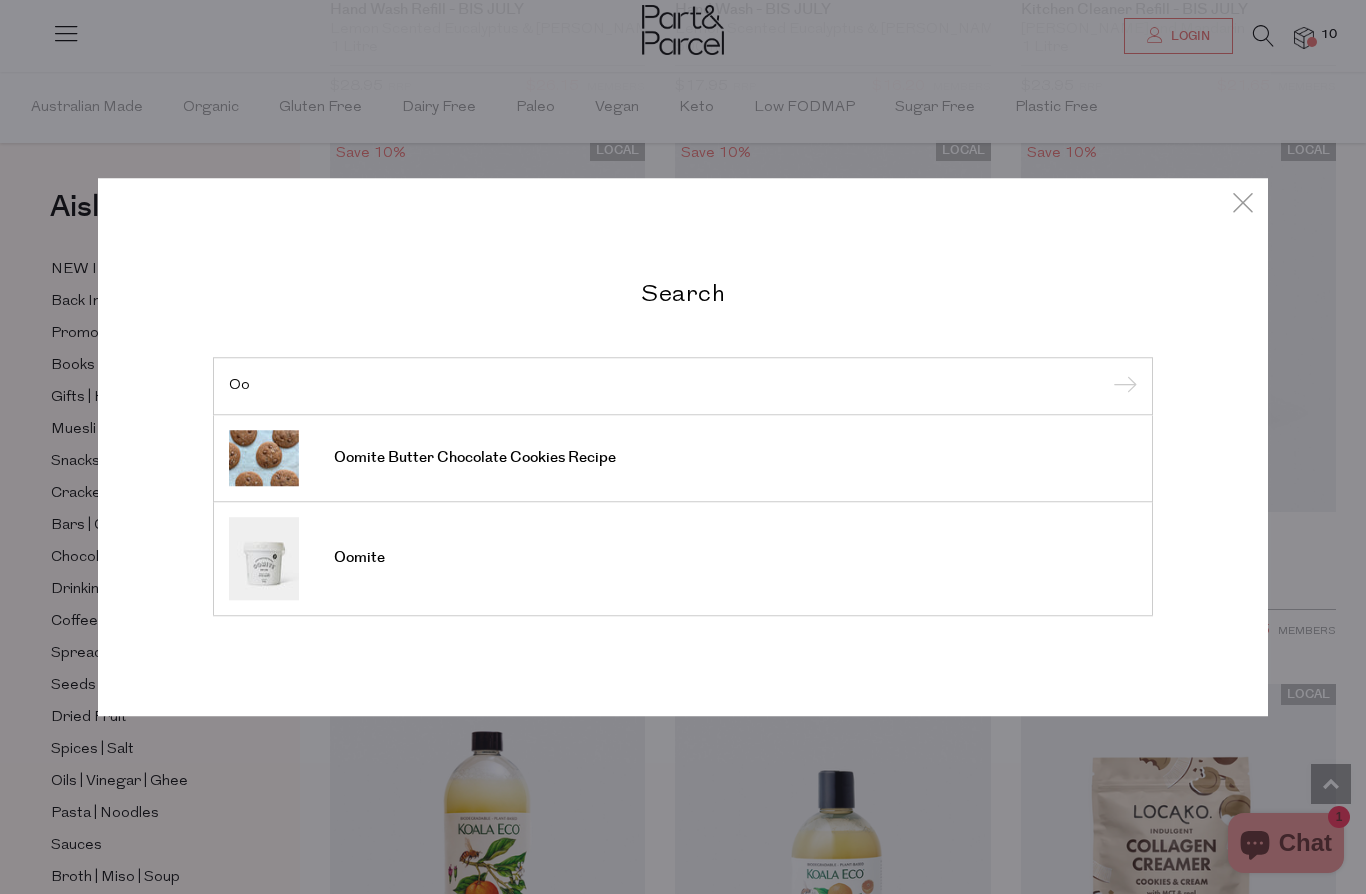 type on "O" 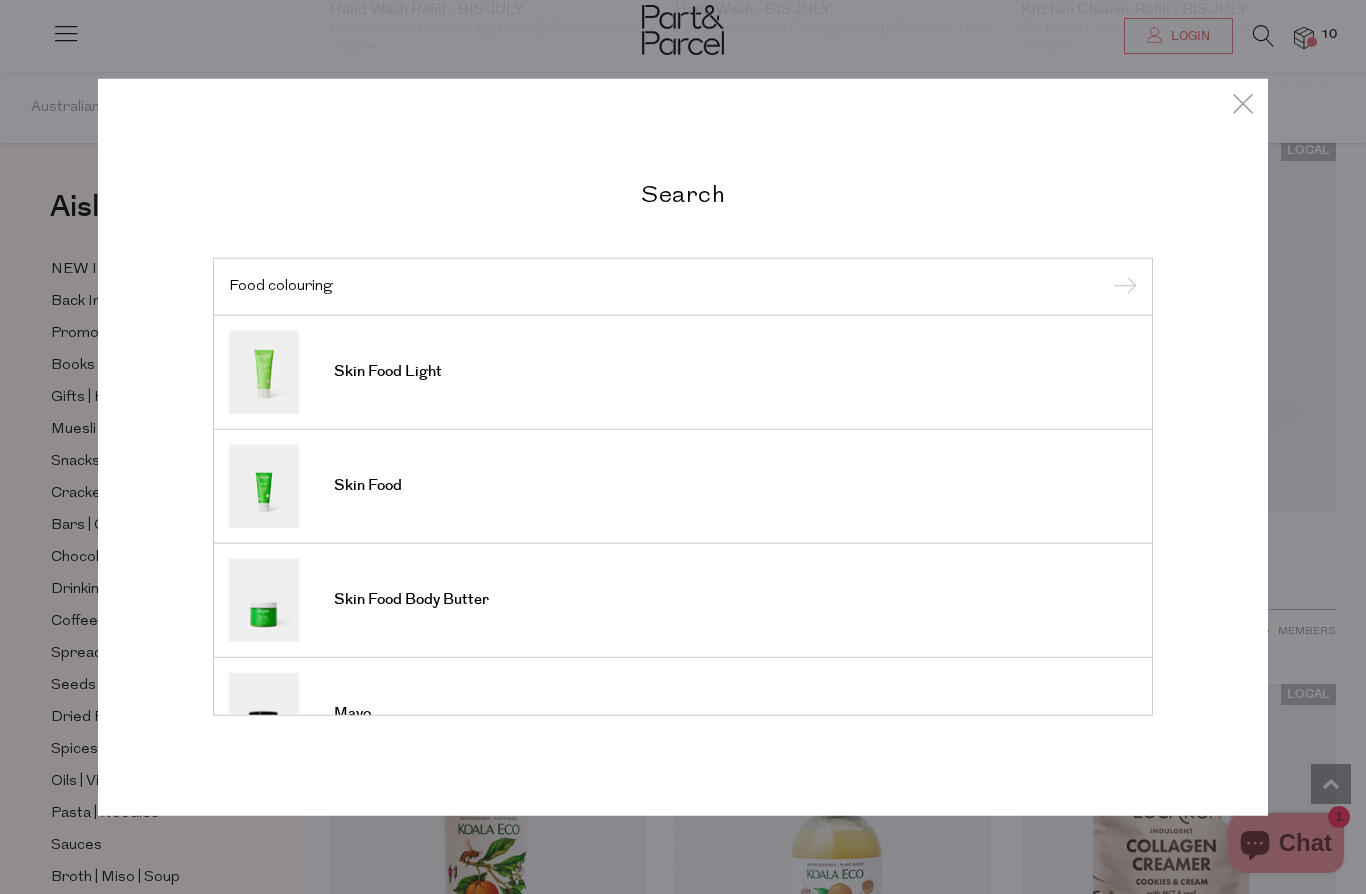 type on "Food colouring" 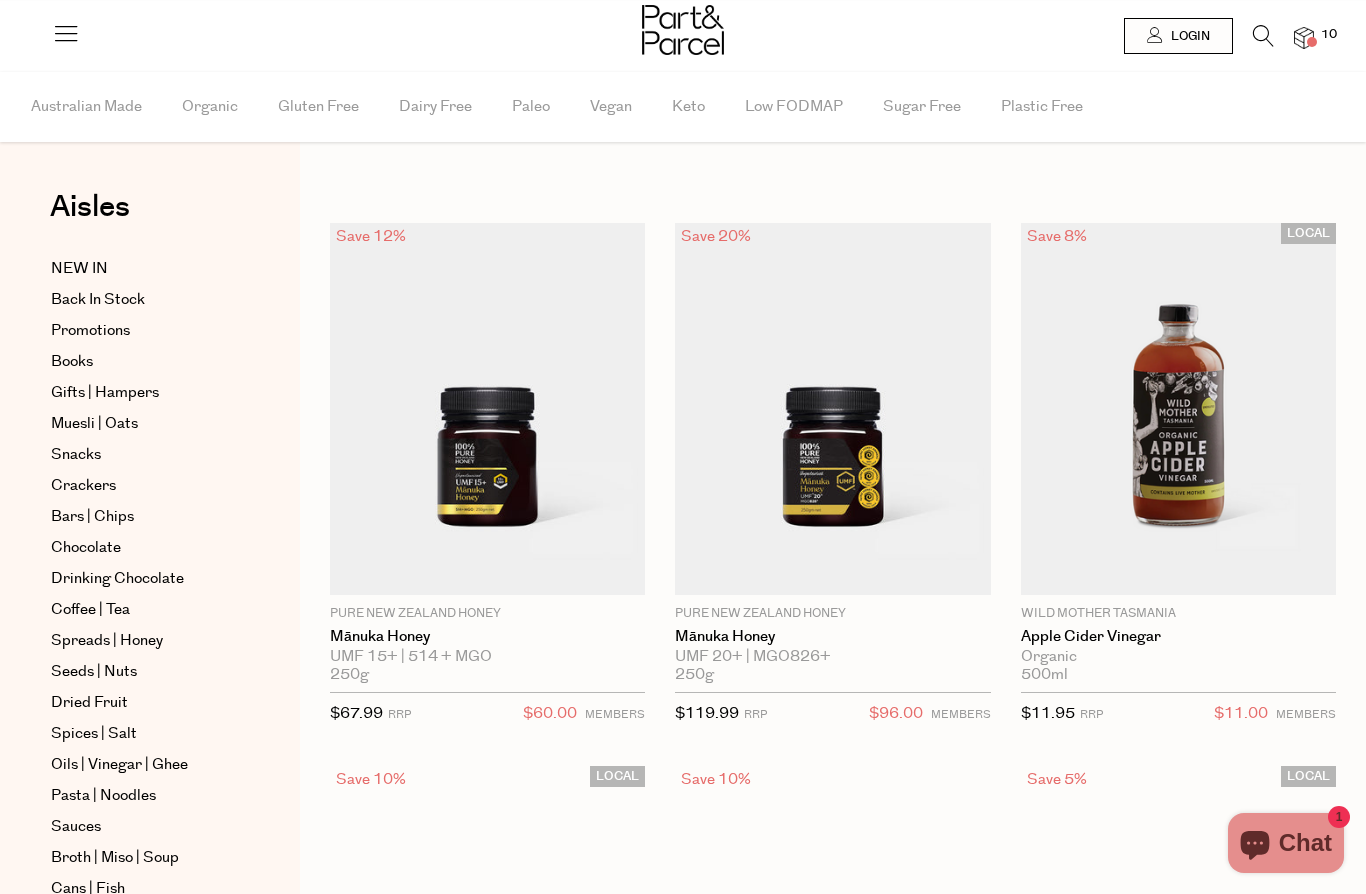 scroll, scrollTop: 0, scrollLeft: 0, axis: both 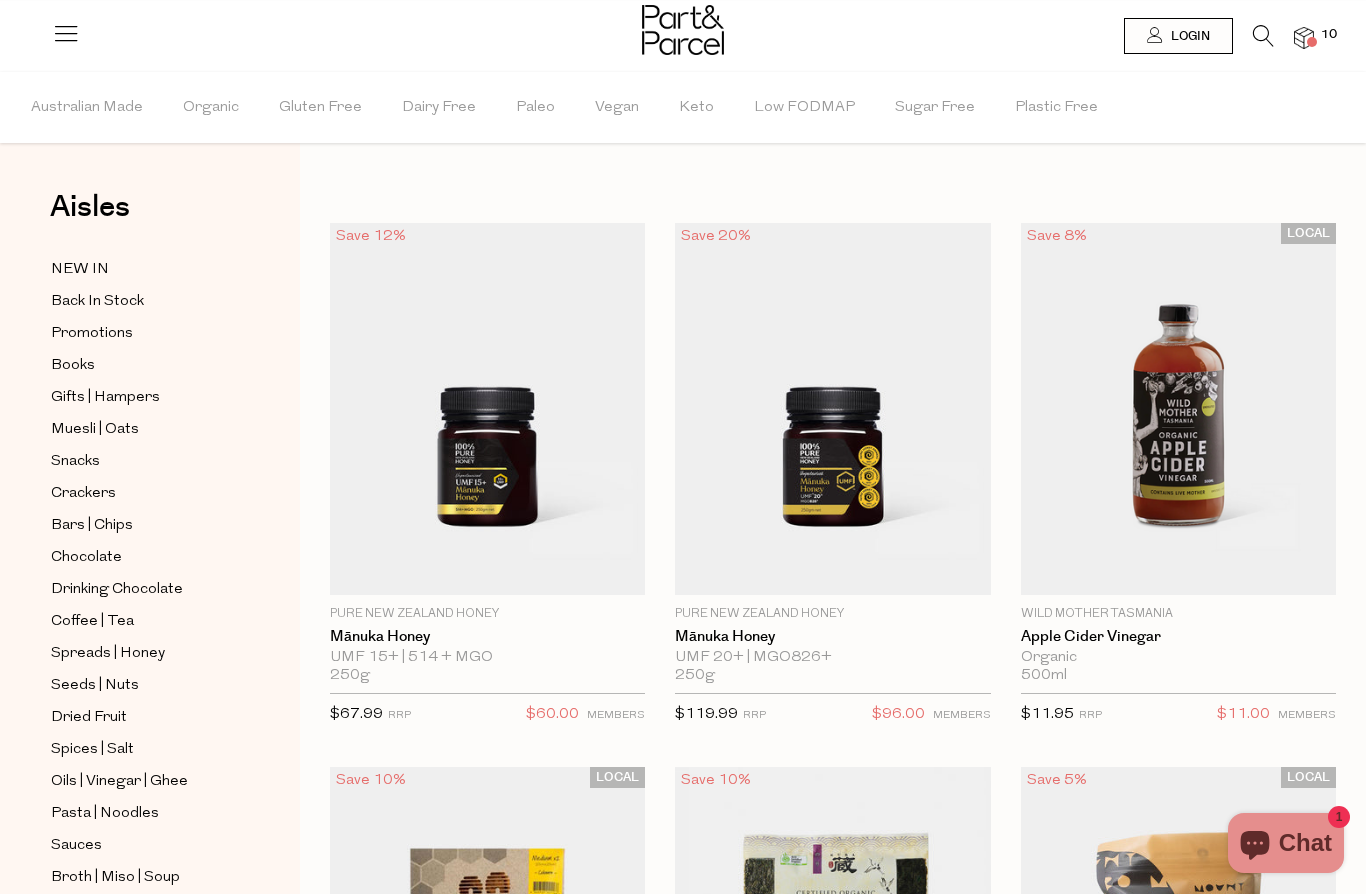 click at bounding box center [1263, 36] 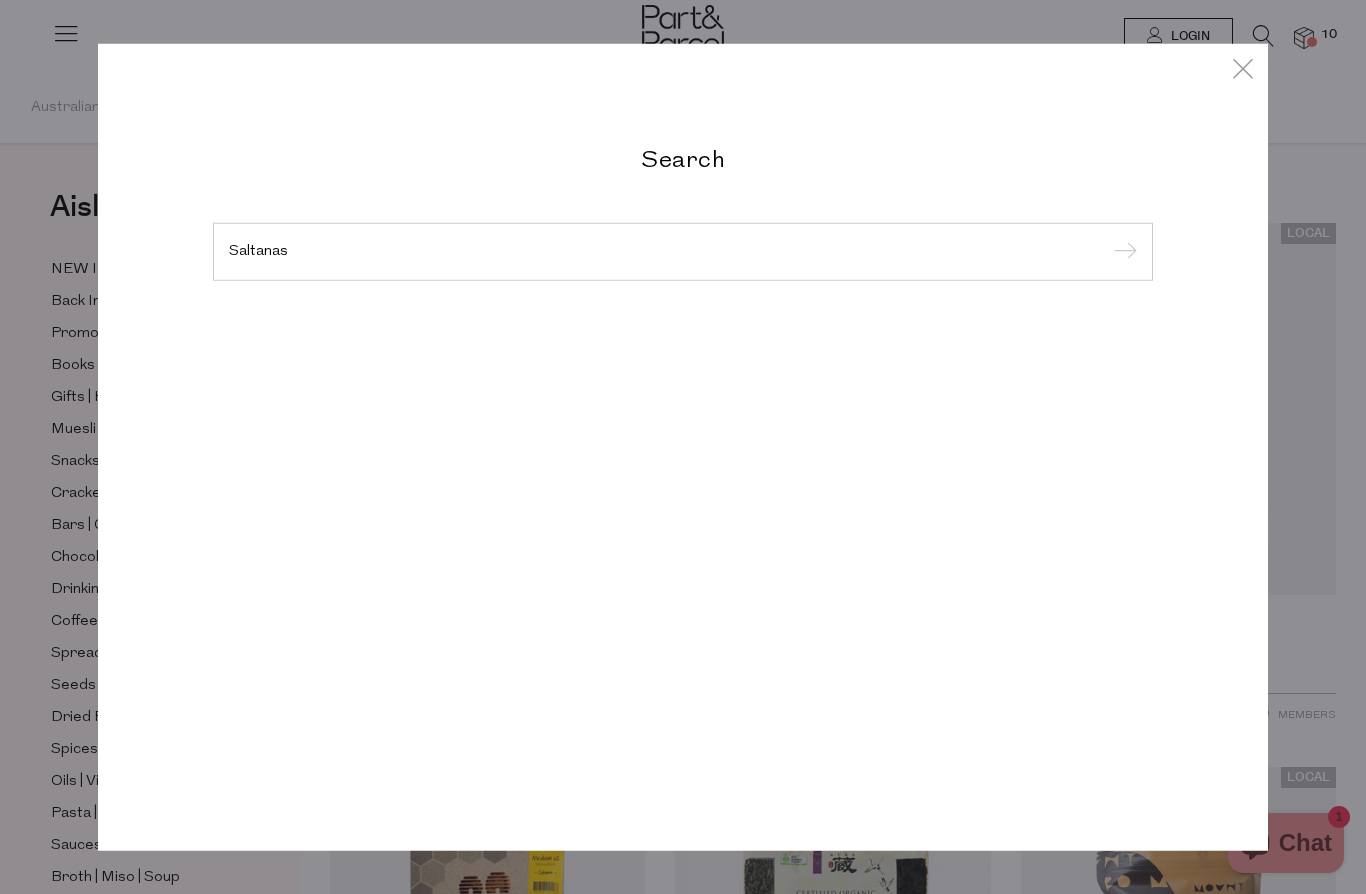 type on "Saltanas" 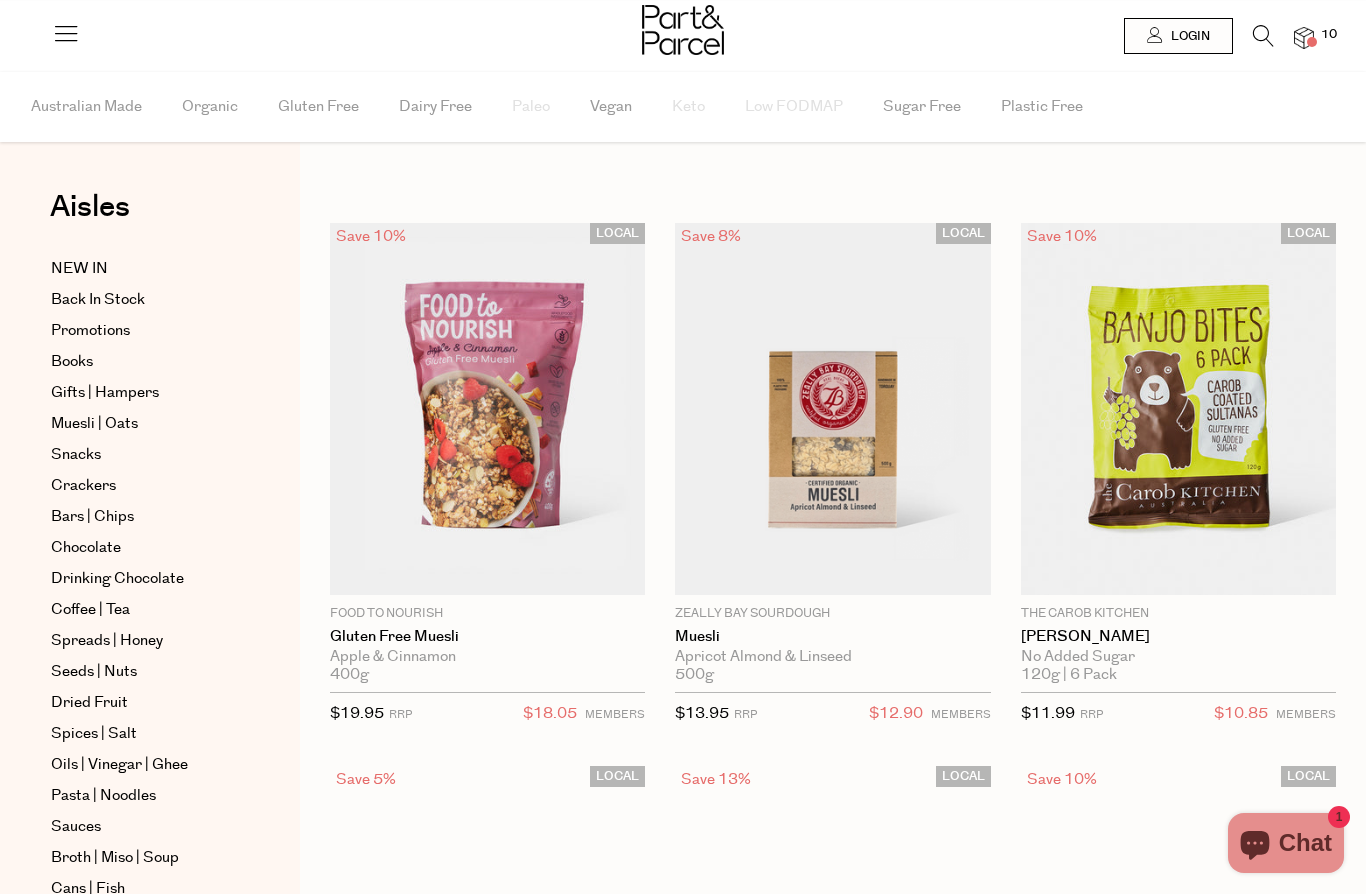 scroll, scrollTop: 0, scrollLeft: 0, axis: both 